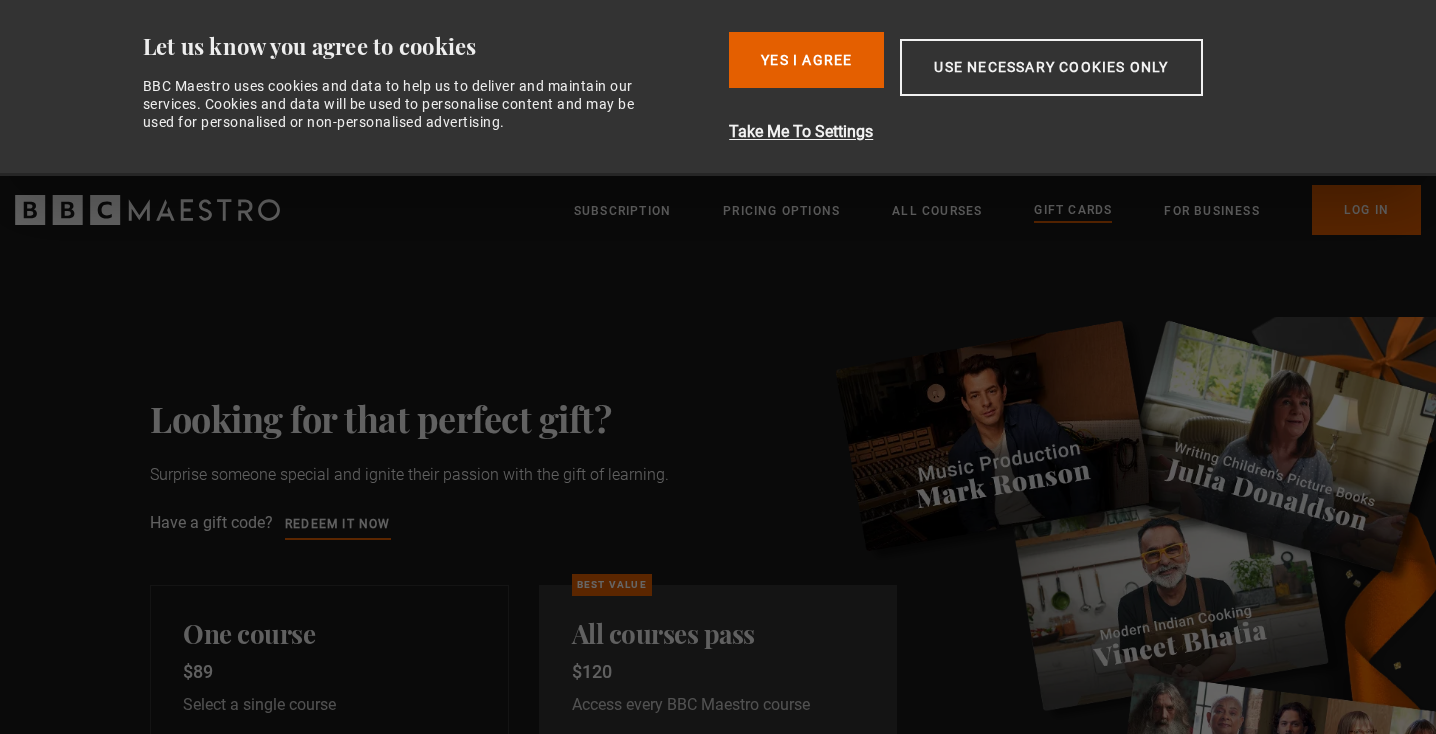 scroll, scrollTop: 0, scrollLeft: 0, axis: both 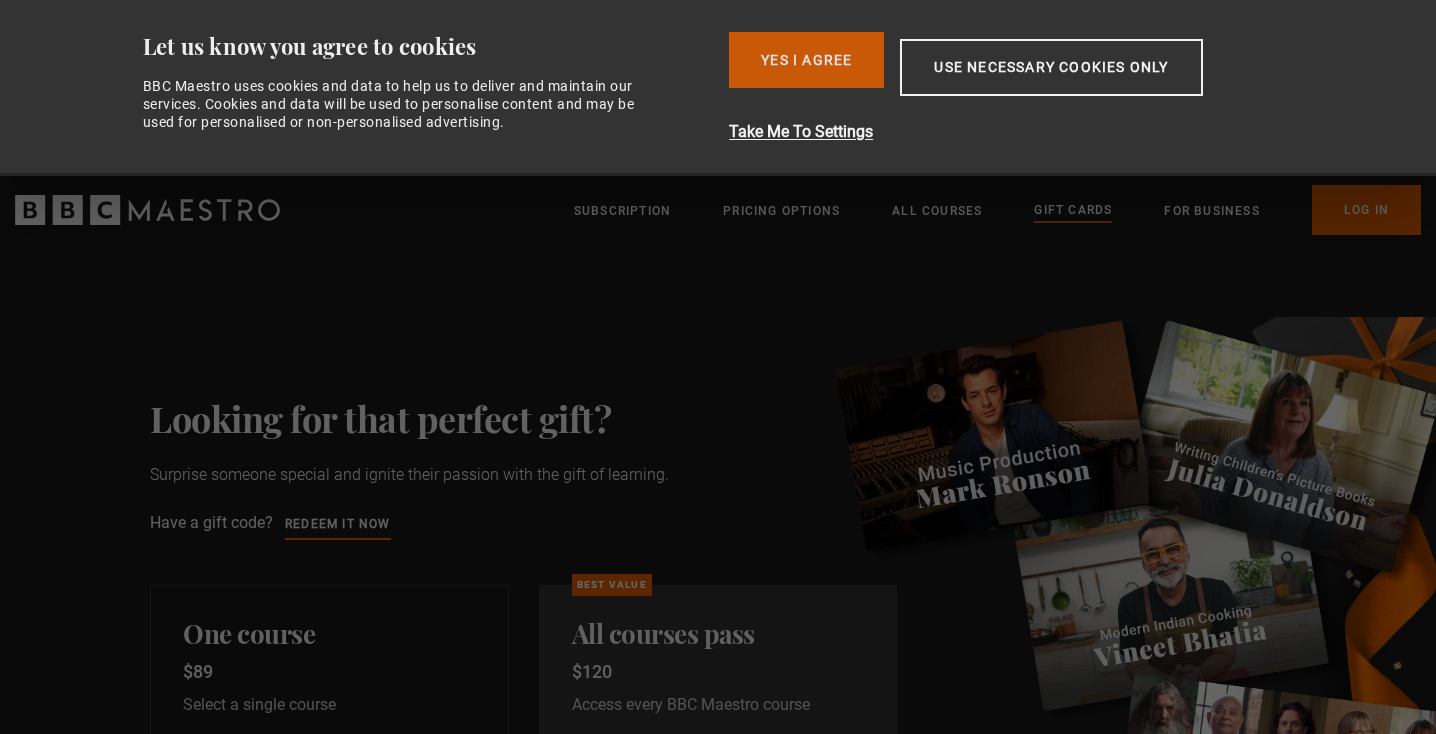 click on "Yes I Agree" at bounding box center [806, 60] 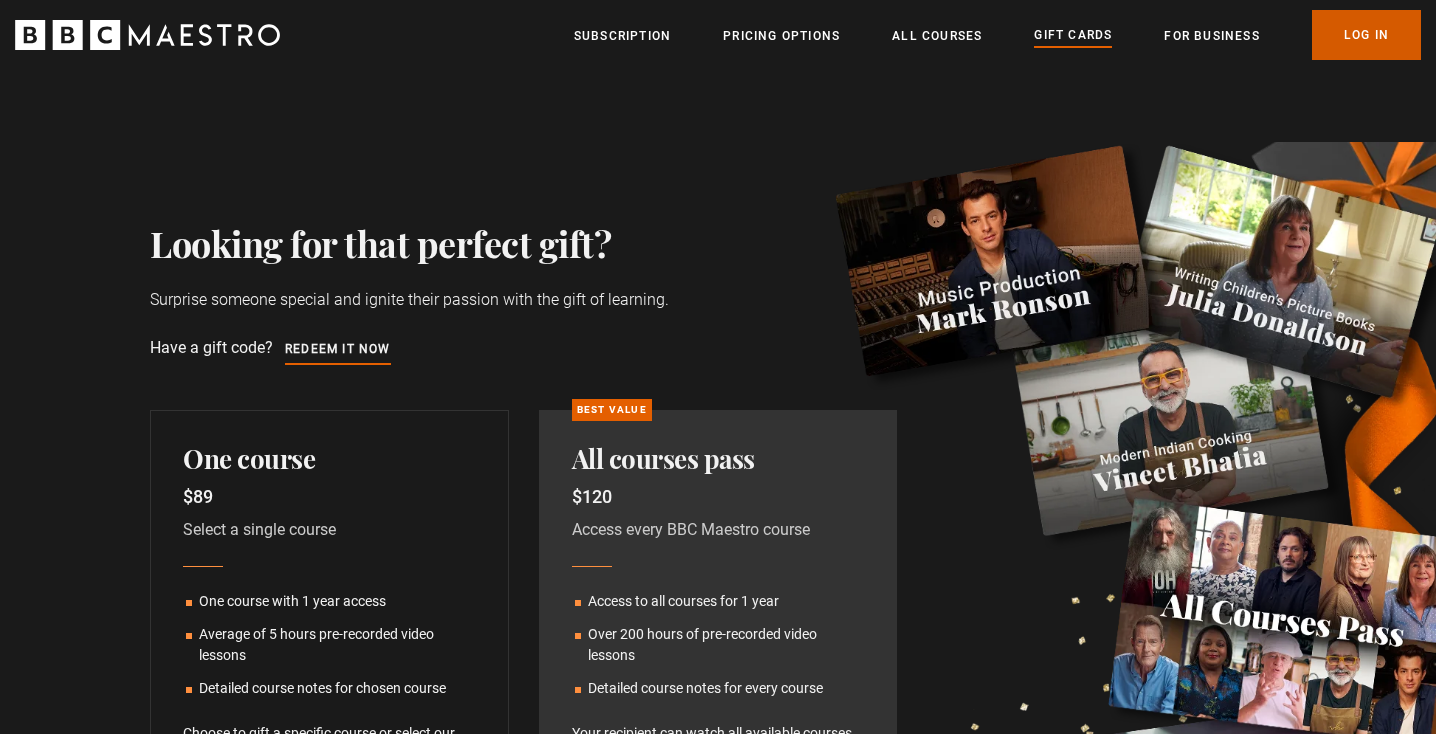 click on "Log In" at bounding box center (1366, 35) 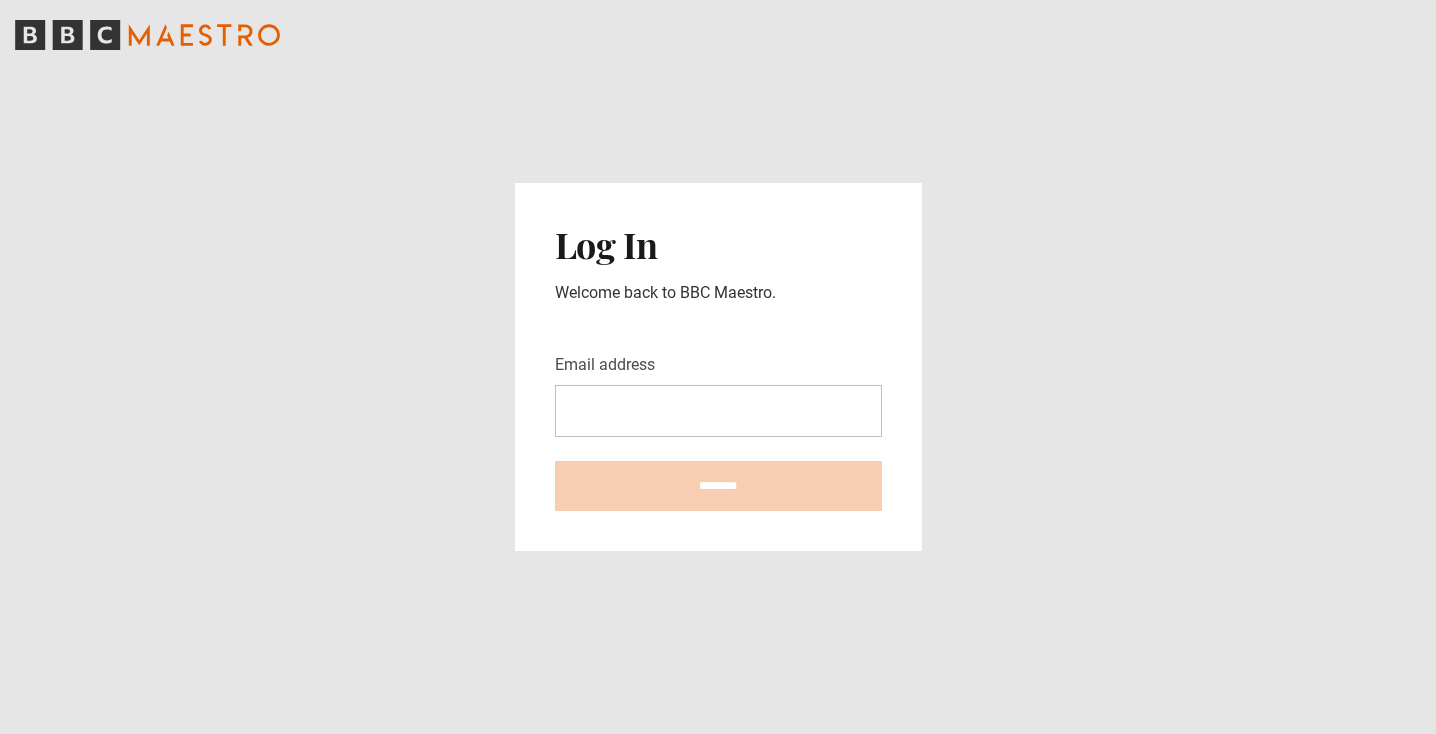 scroll, scrollTop: 0, scrollLeft: 0, axis: both 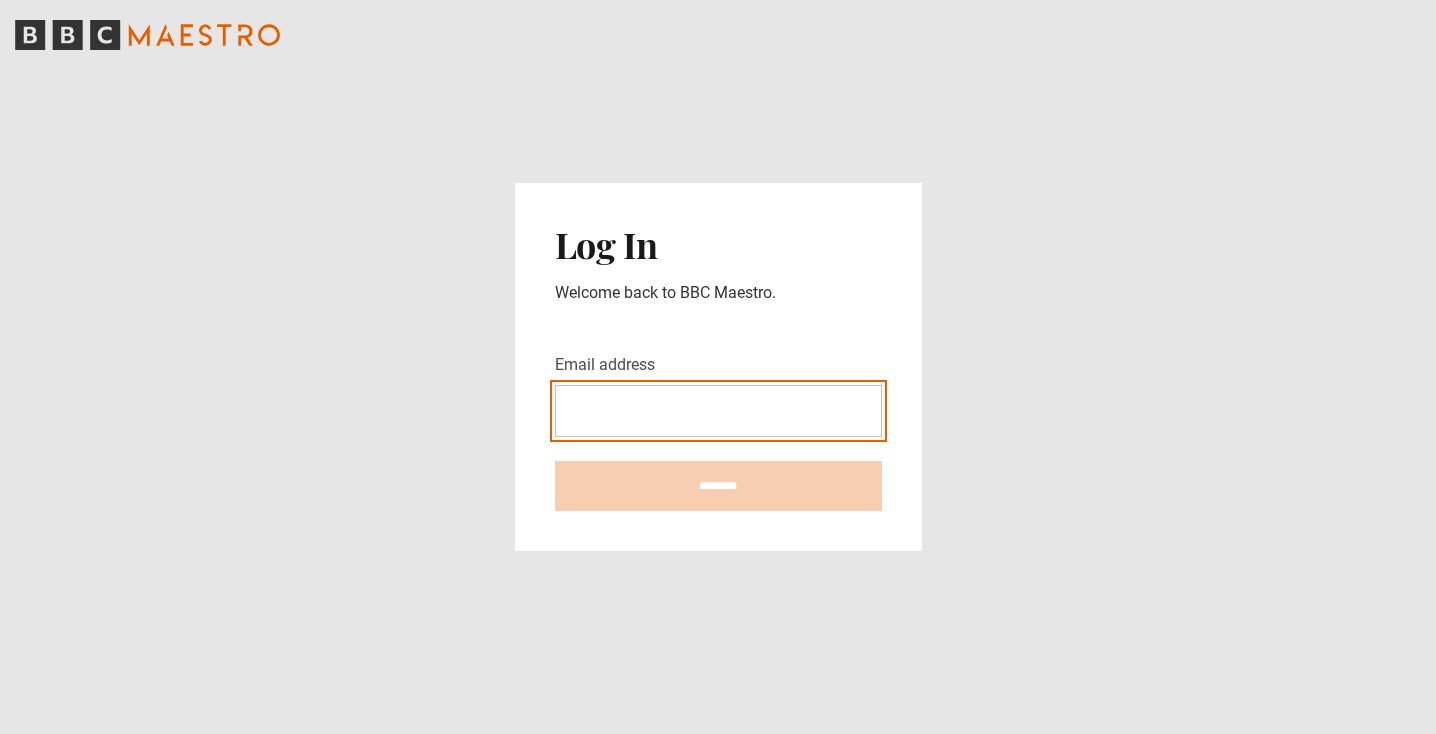 type on "**********" 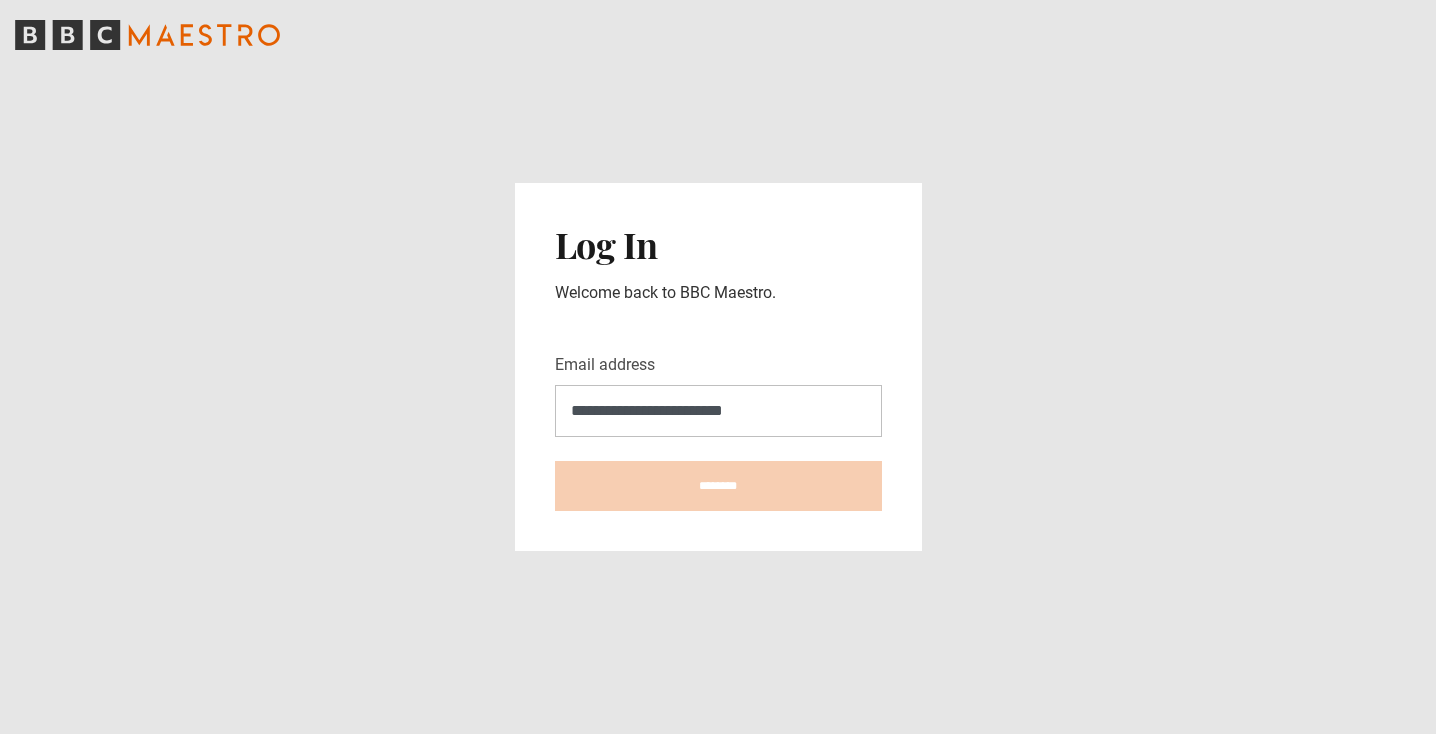click on "********" at bounding box center (718, 486) 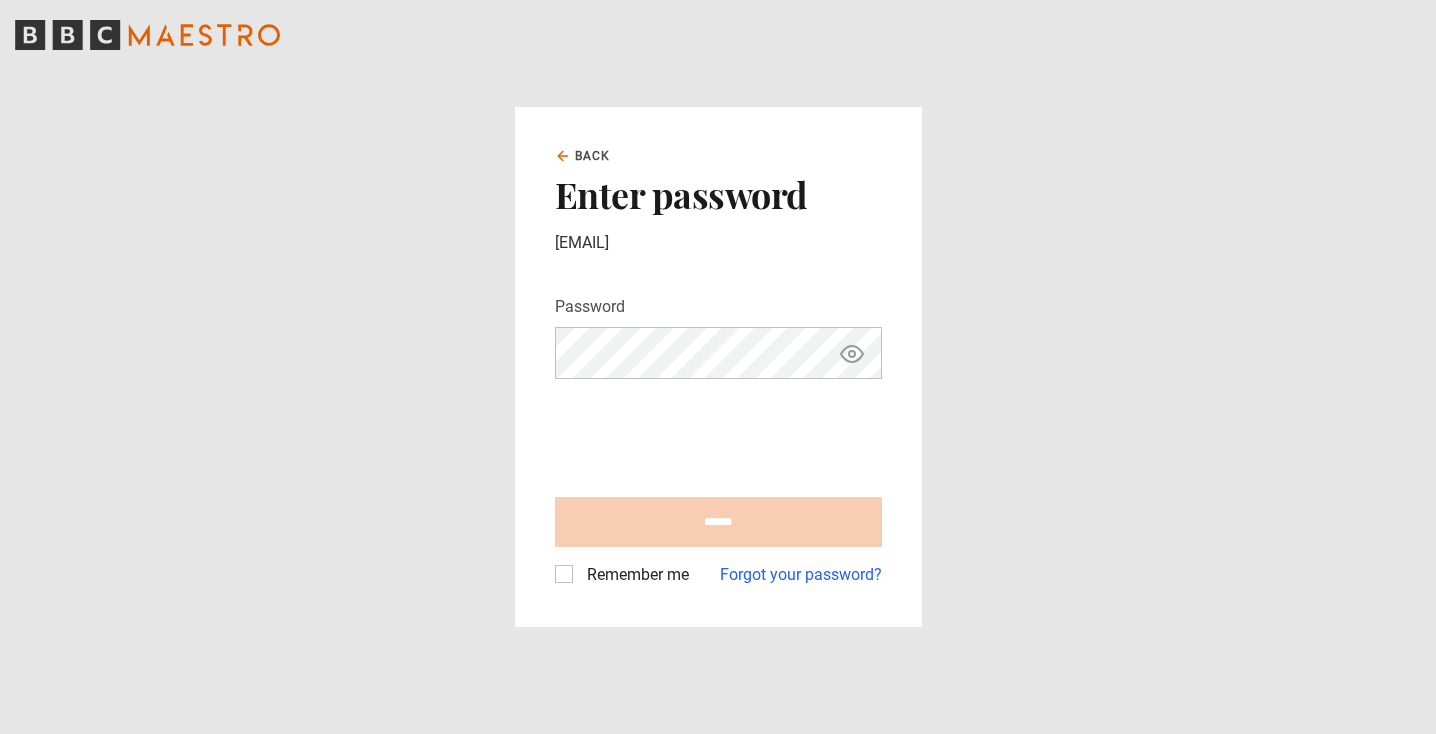 scroll, scrollTop: 0, scrollLeft: 0, axis: both 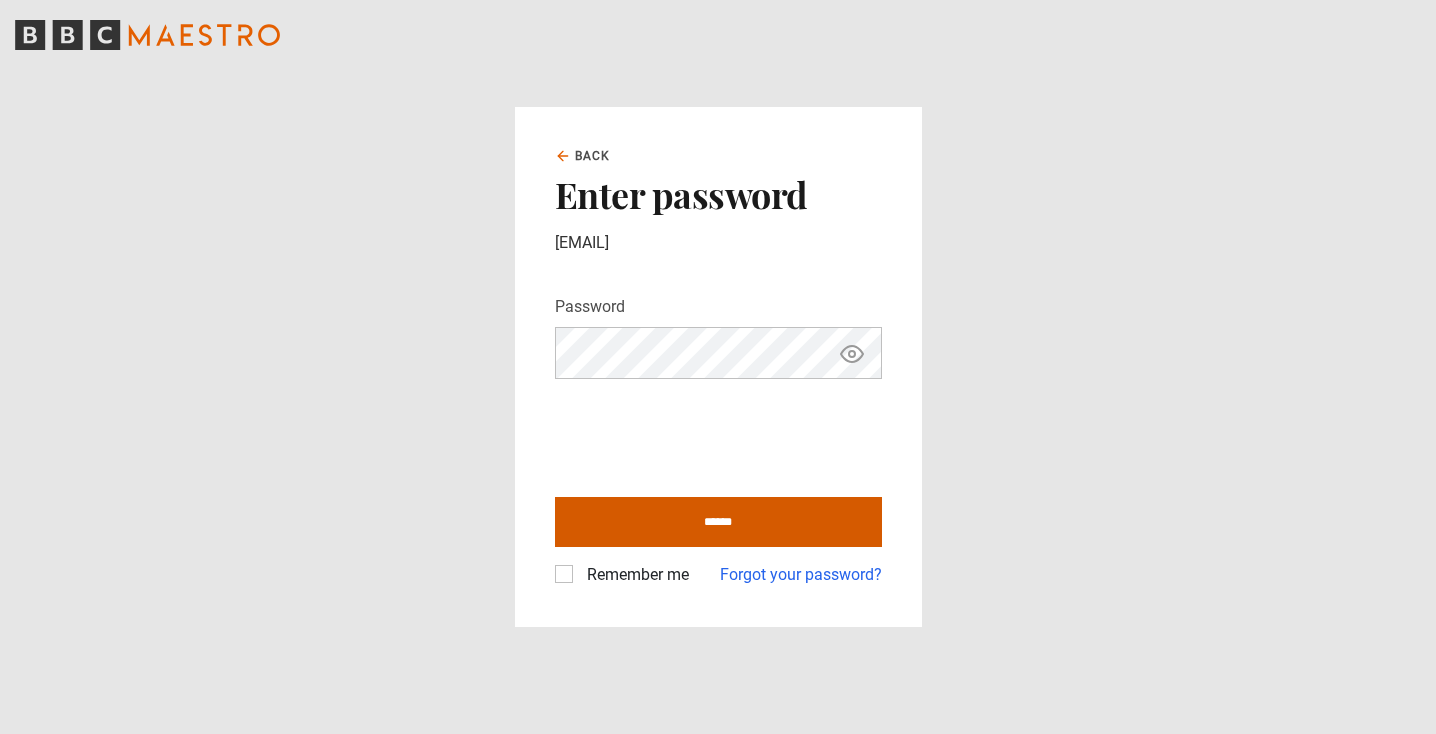 click on "******" at bounding box center (718, 522) 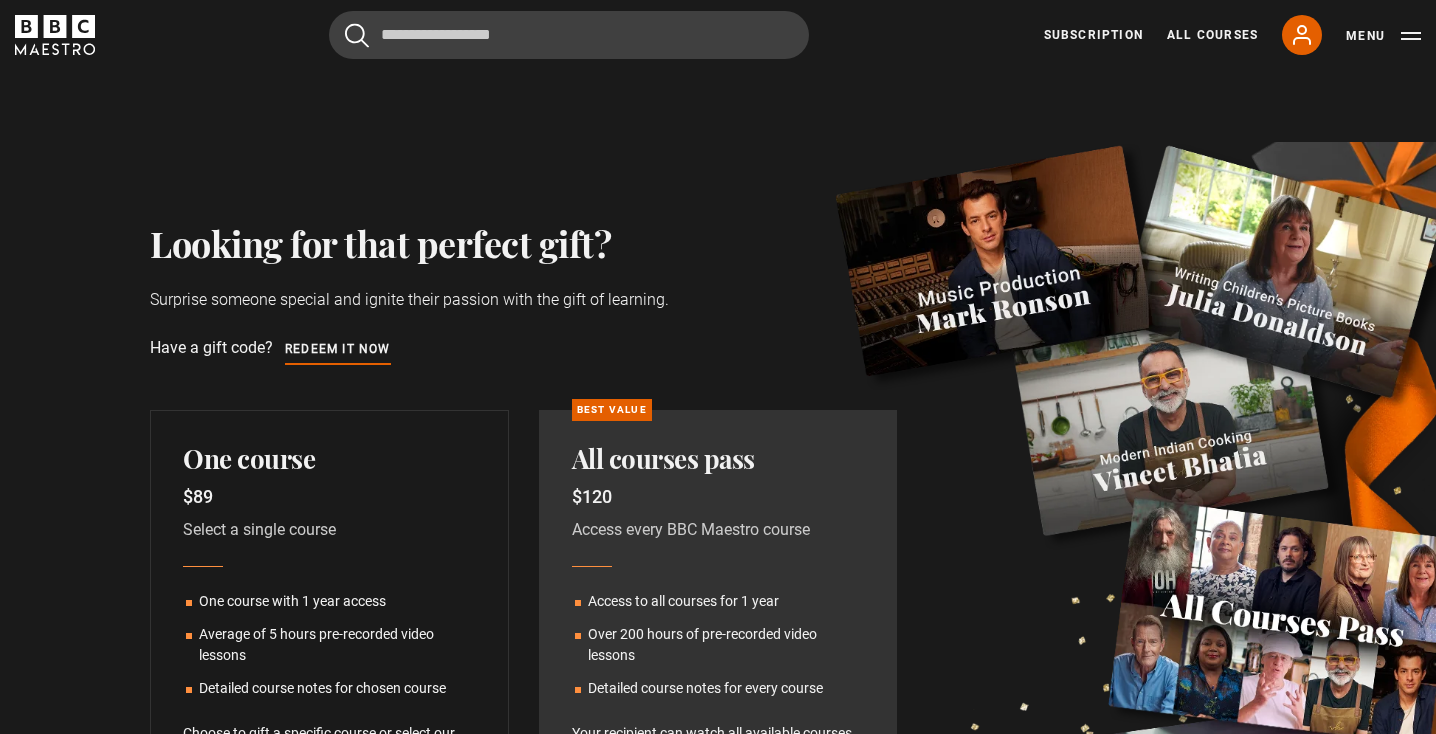 scroll, scrollTop: 0, scrollLeft: 0, axis: both 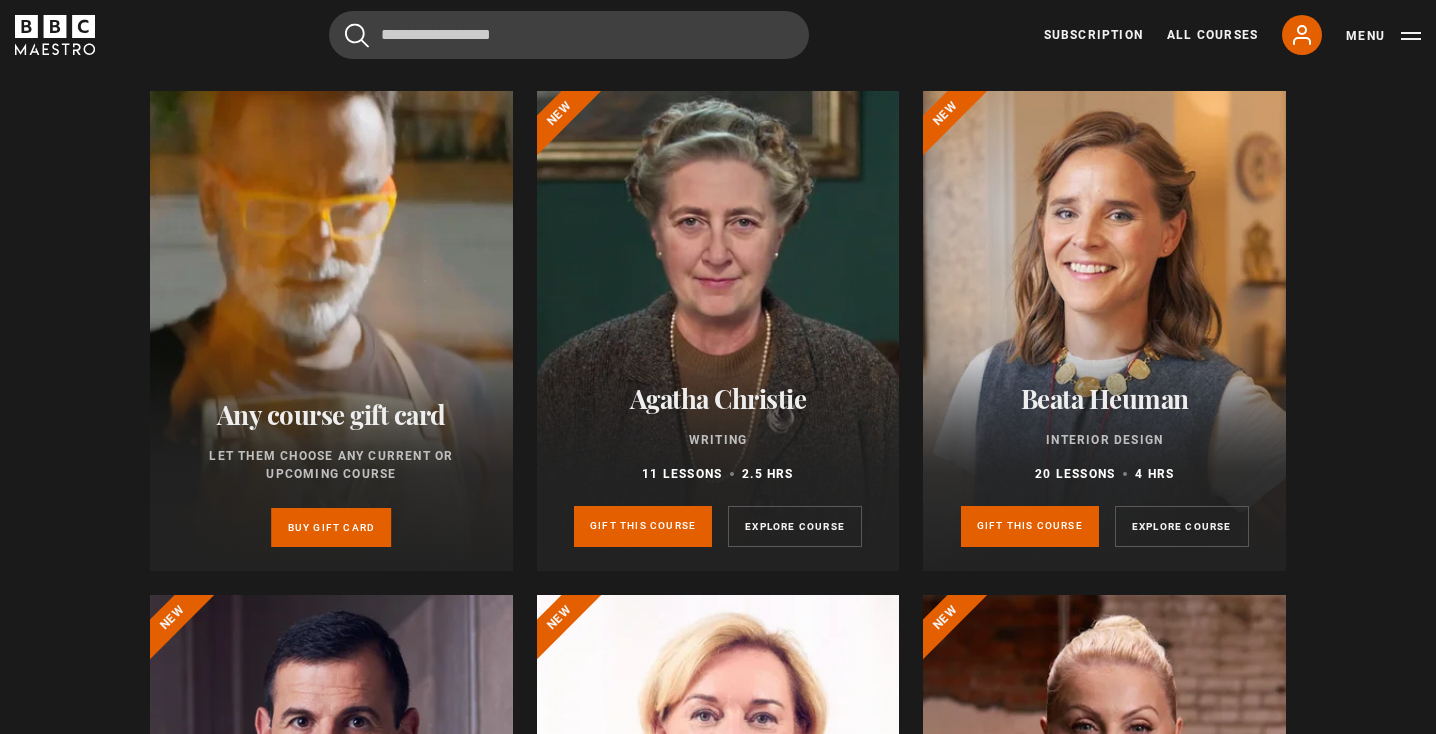 click at bounding box center [718, 331] 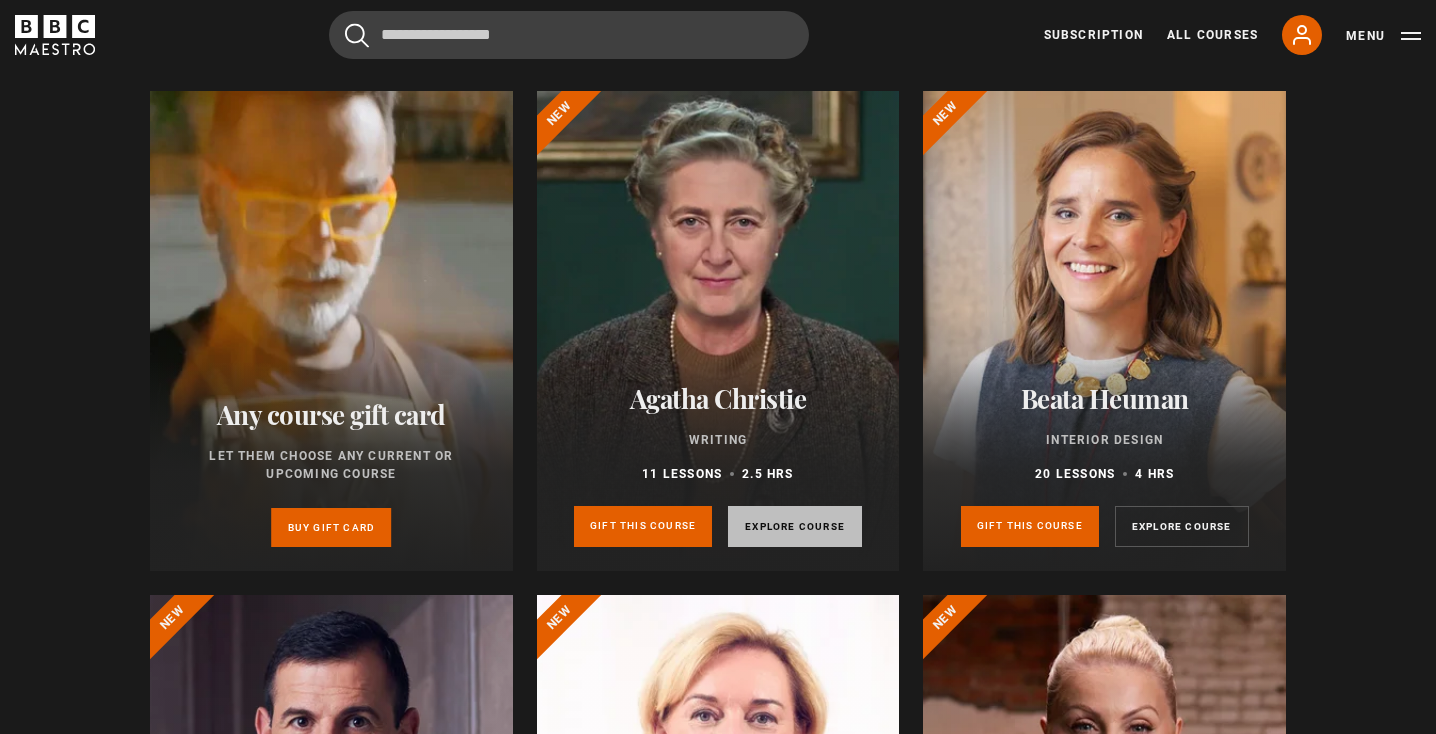 click on "Explore course" at bounding box center [795, 526] 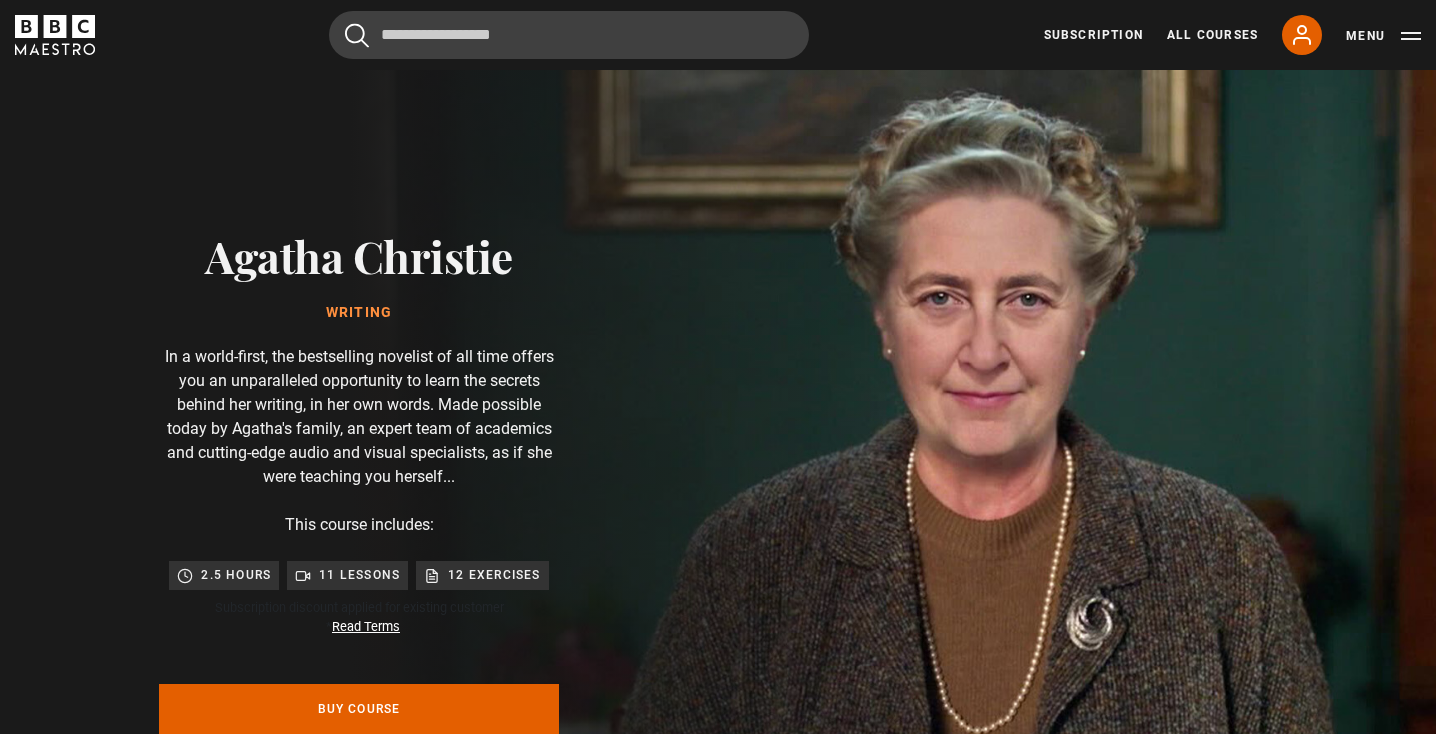 scroll, scrollTop: 0, scrollLeft: 0, axis: both 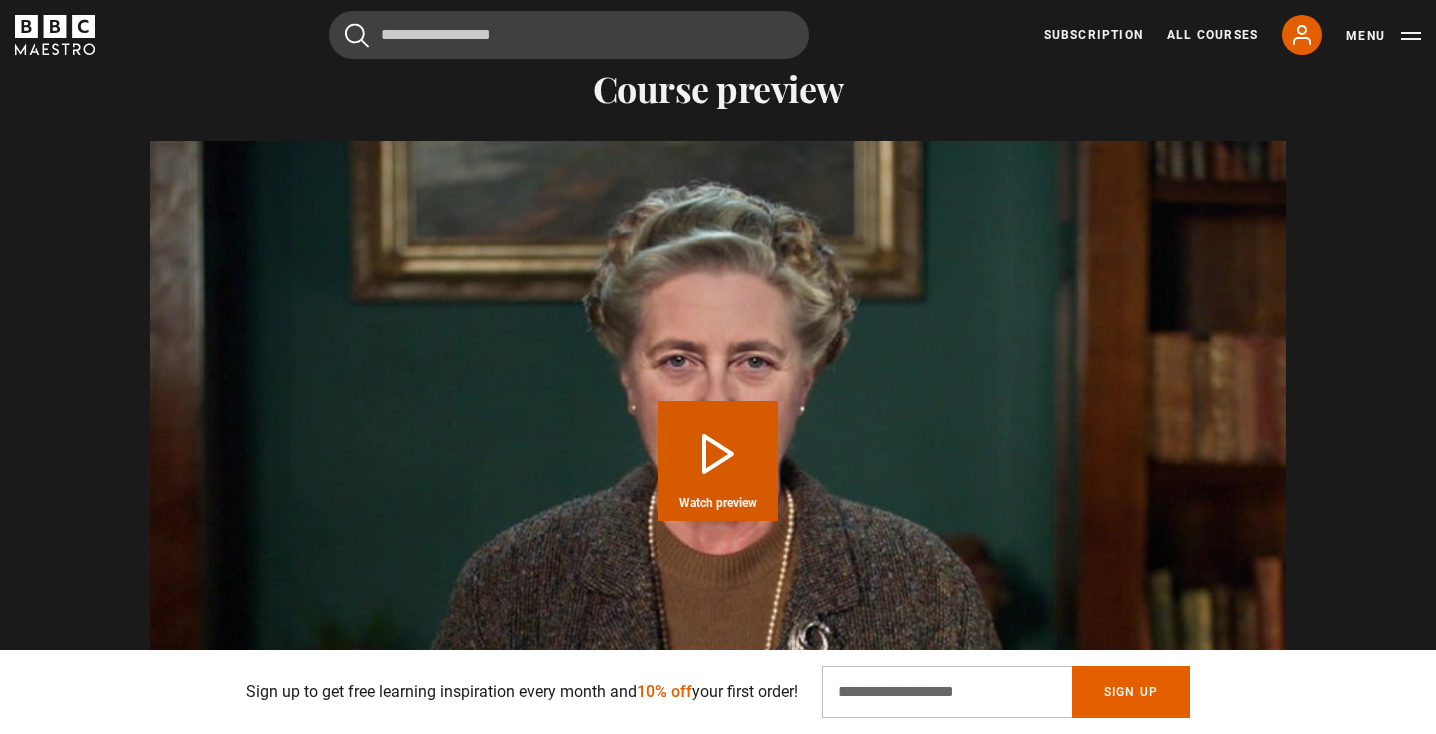 click on "Play Course overview for Writing with Agatha Christie Watch preview" at bounding box center (718, 461) 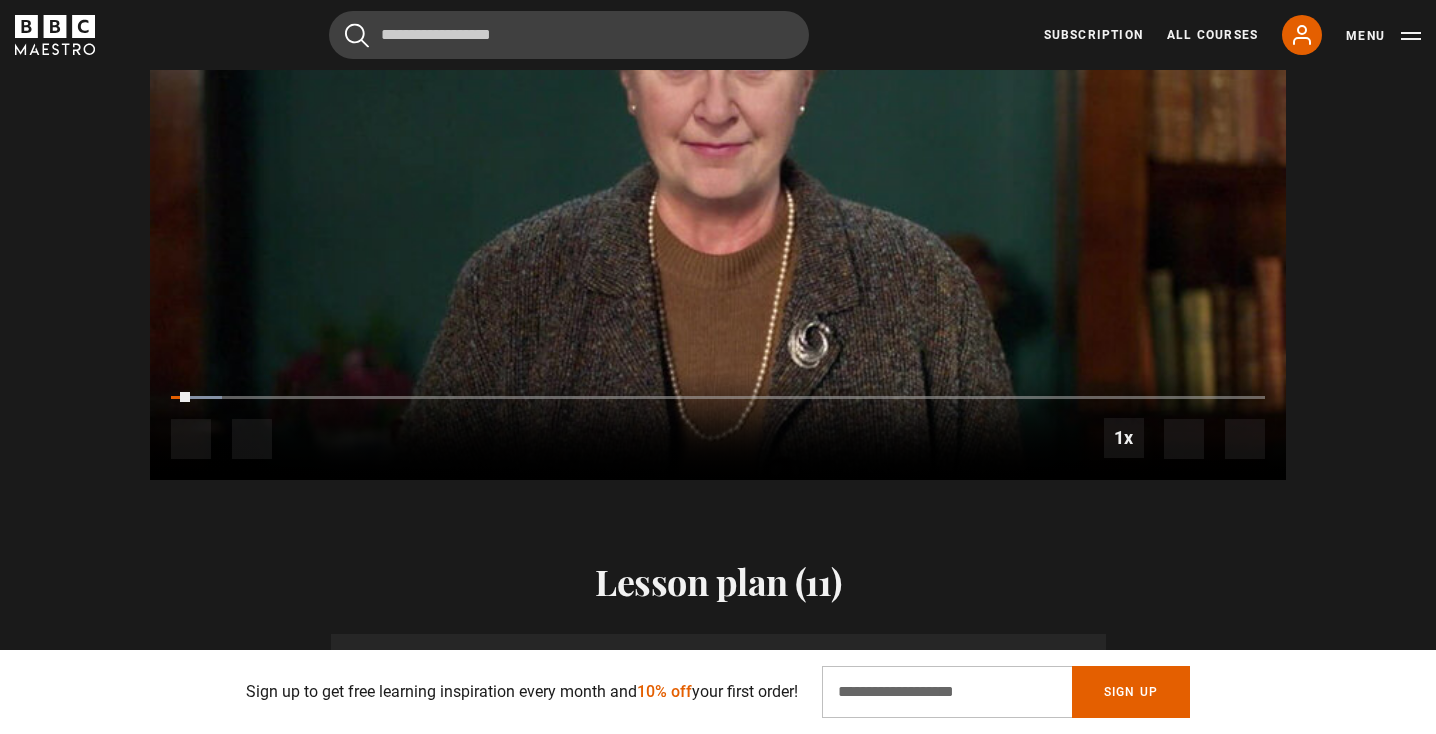 scroll, scrollTop: 2697, scrollLeft: 0, axis: vertical 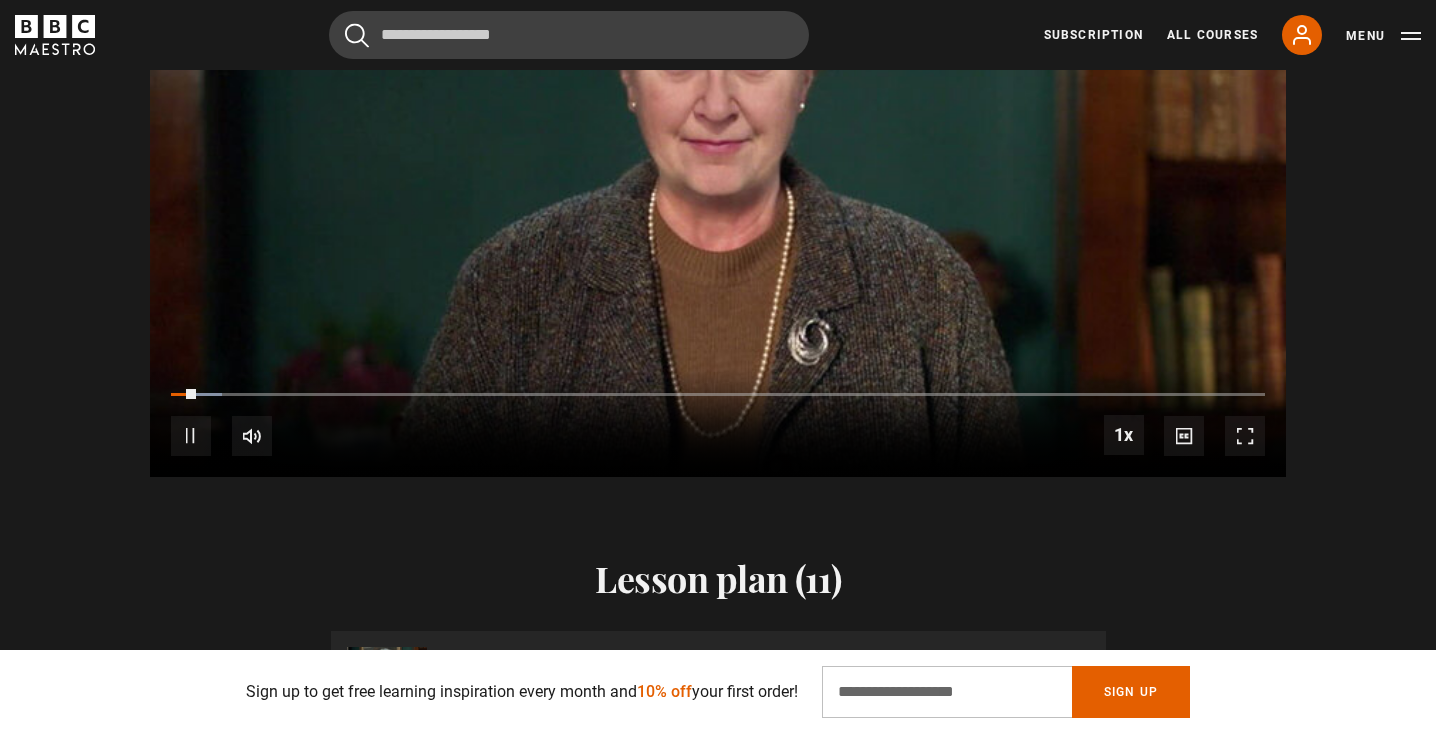 click at bounding box center [191, 436] 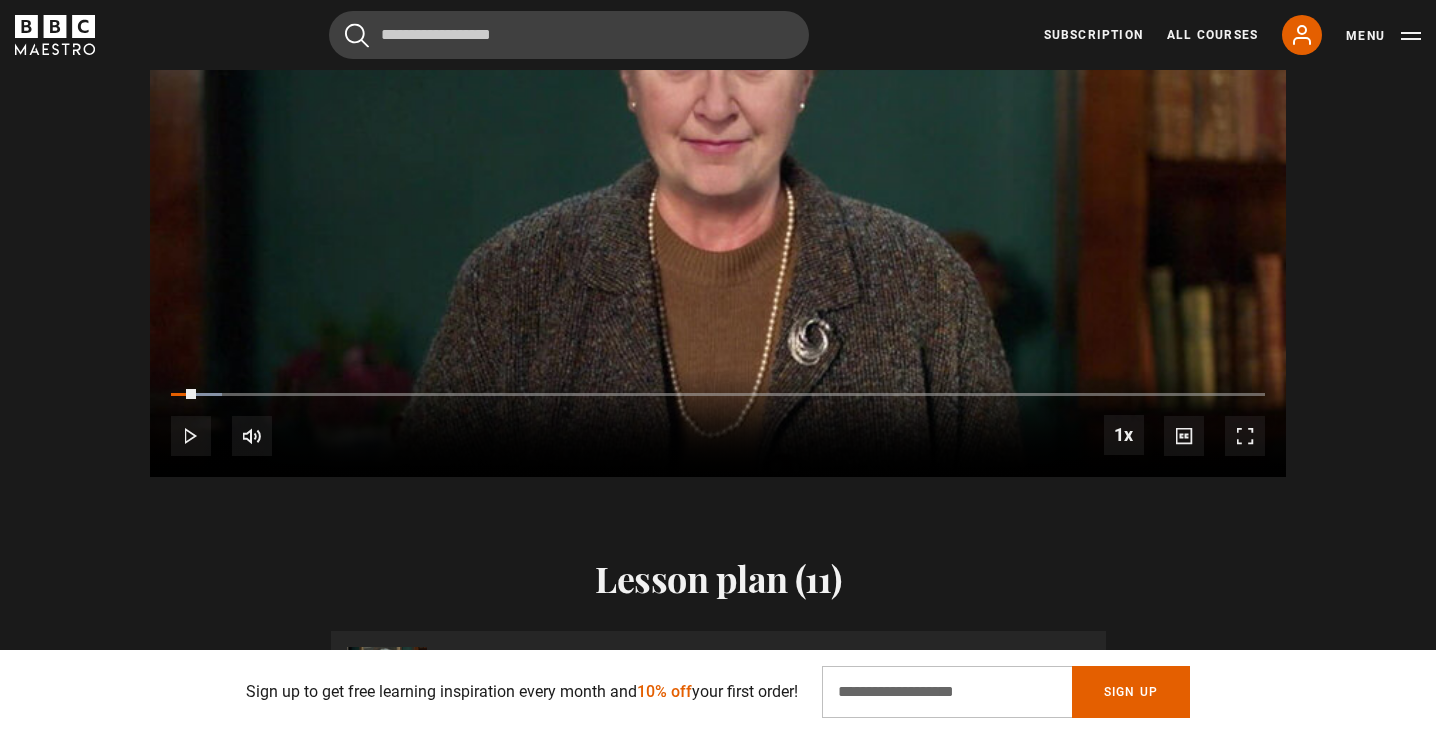 scroll, scrollTop: 0, scrollLeft: 524, axis: horizontal 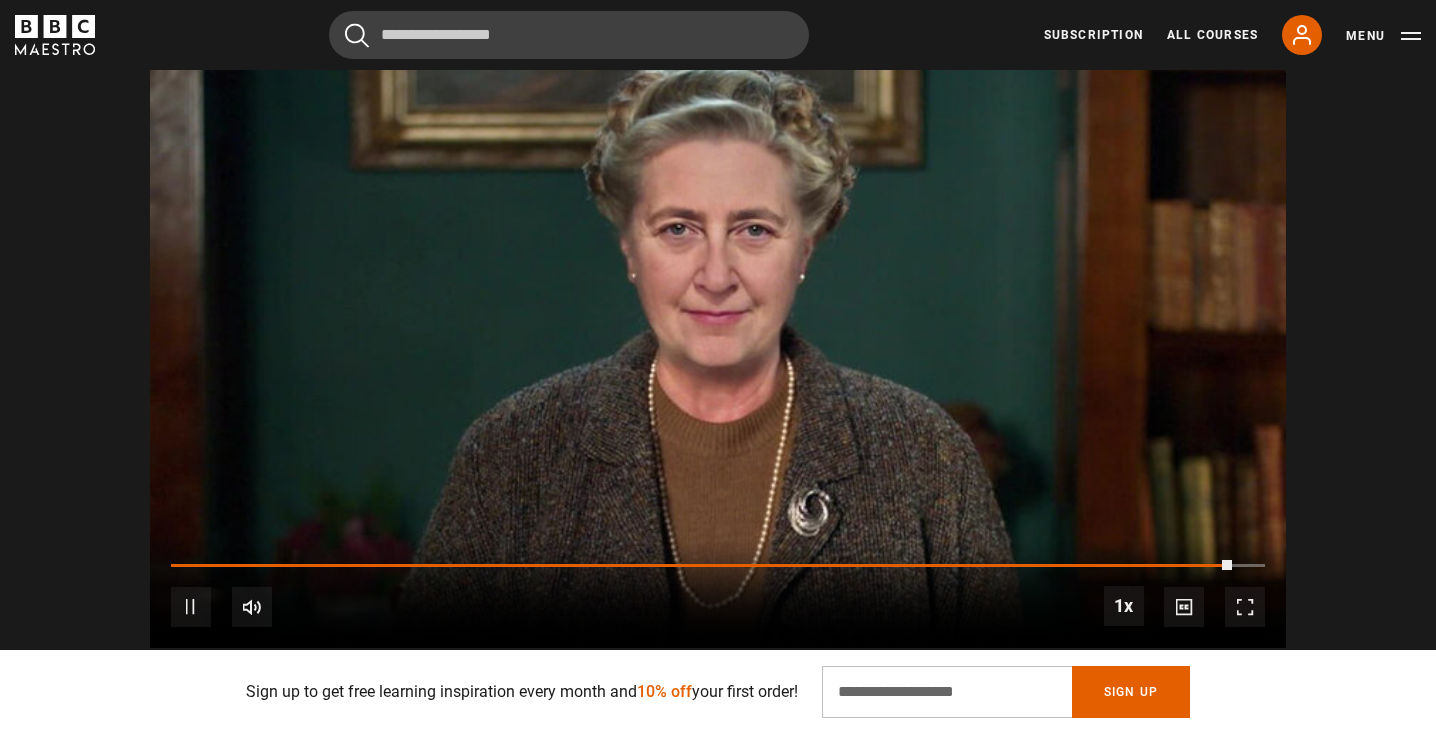 click at bounding box center (191, 607) 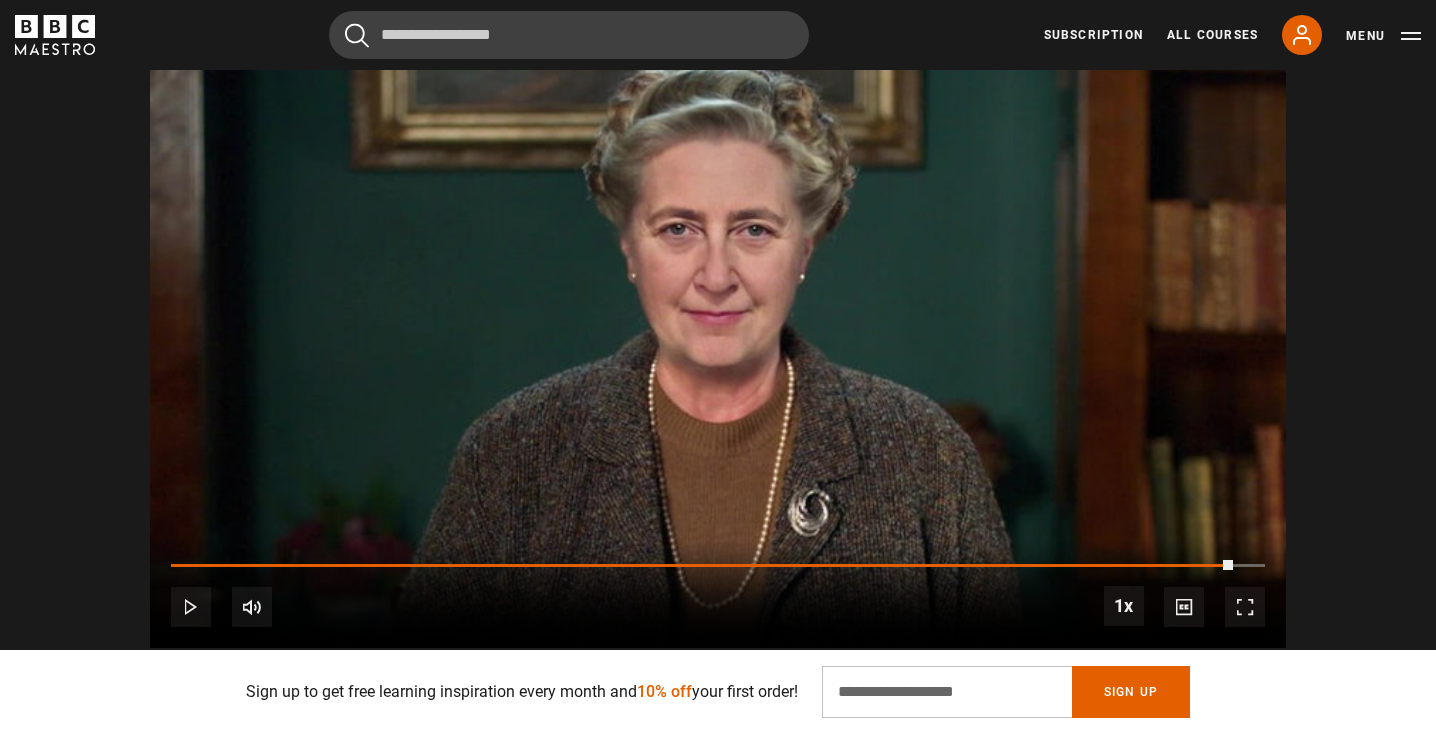 scroll, scrollTop: 0, scrollLeft: 3406, axis: horizontal 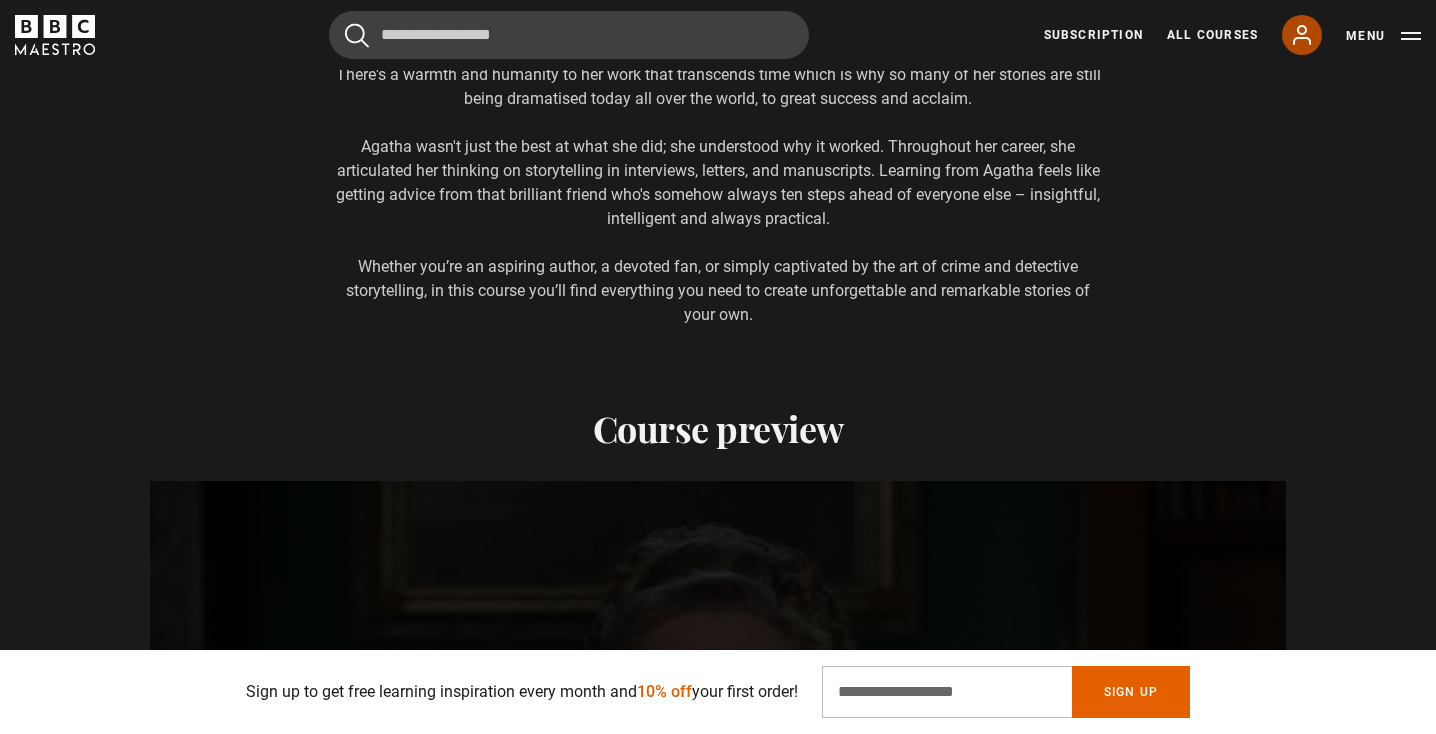 click 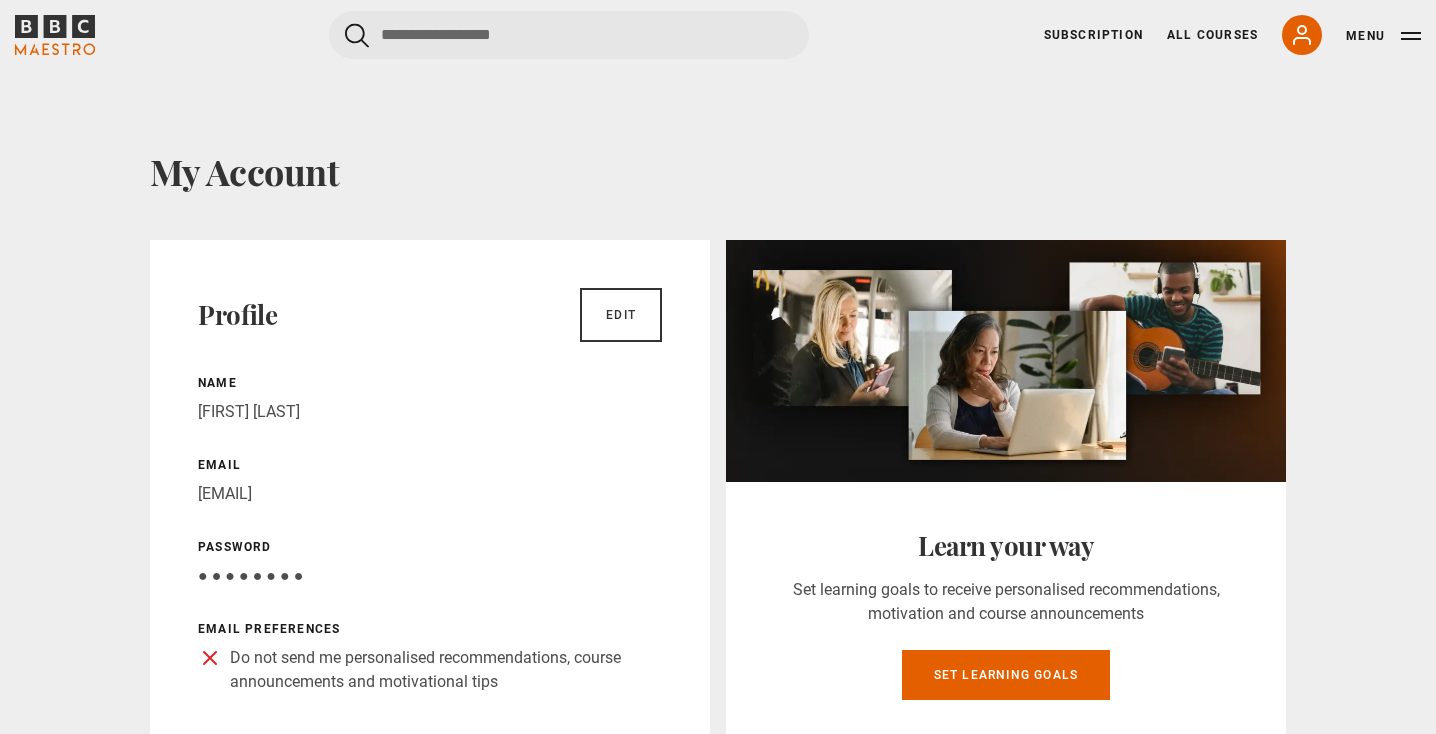 scroll, scrollTop: 0, scrollLeft: 0, axis: both 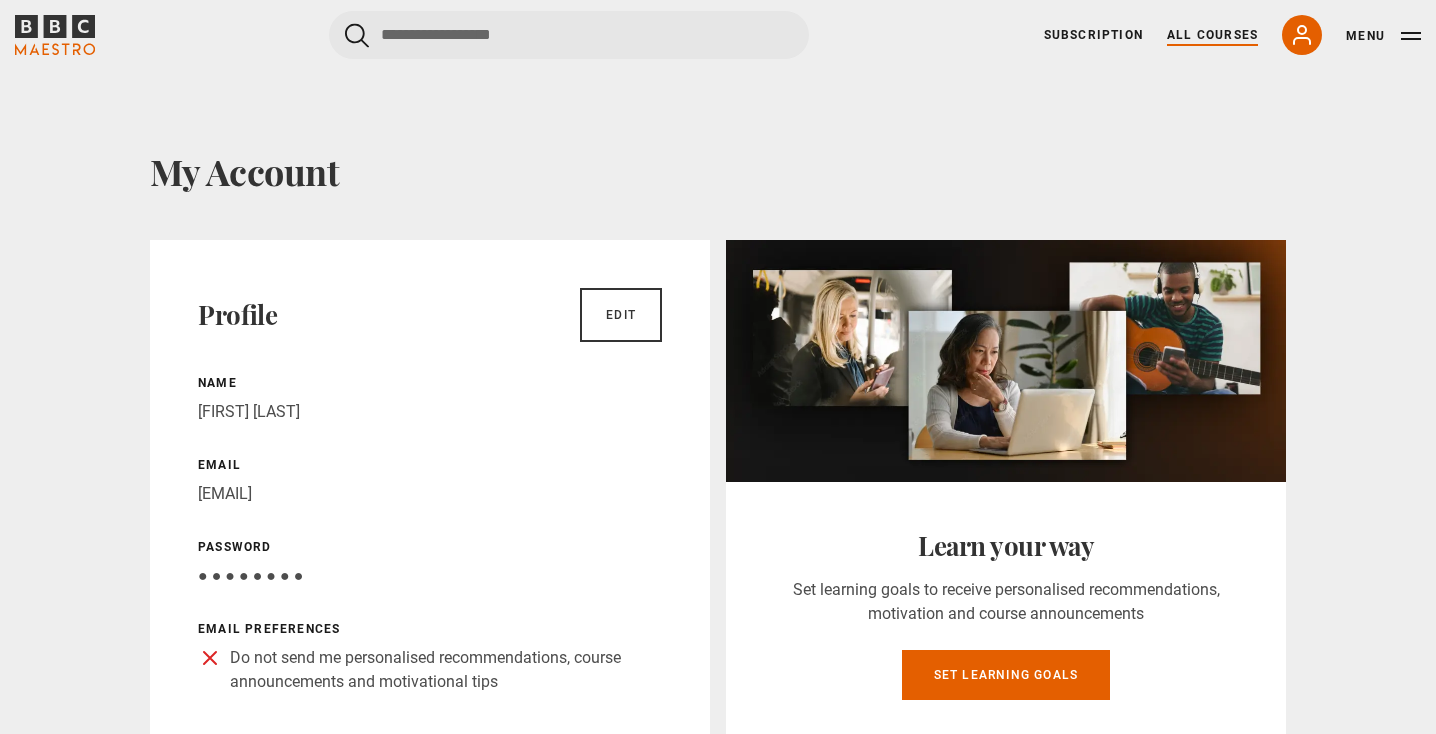 click on "All Courses" at bounding box center (1212, 35) 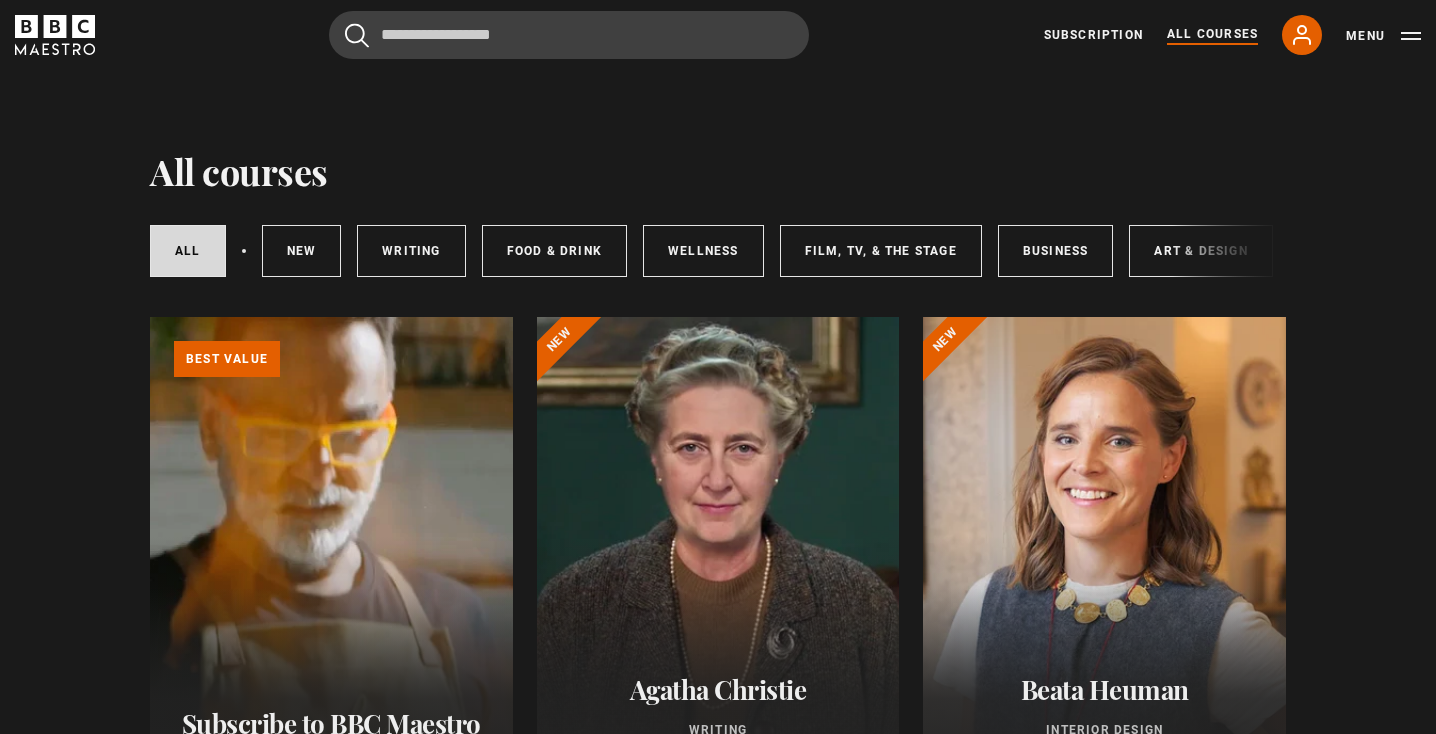 scroll, scrollTop: 0, scrollLeft: 0, axis: both 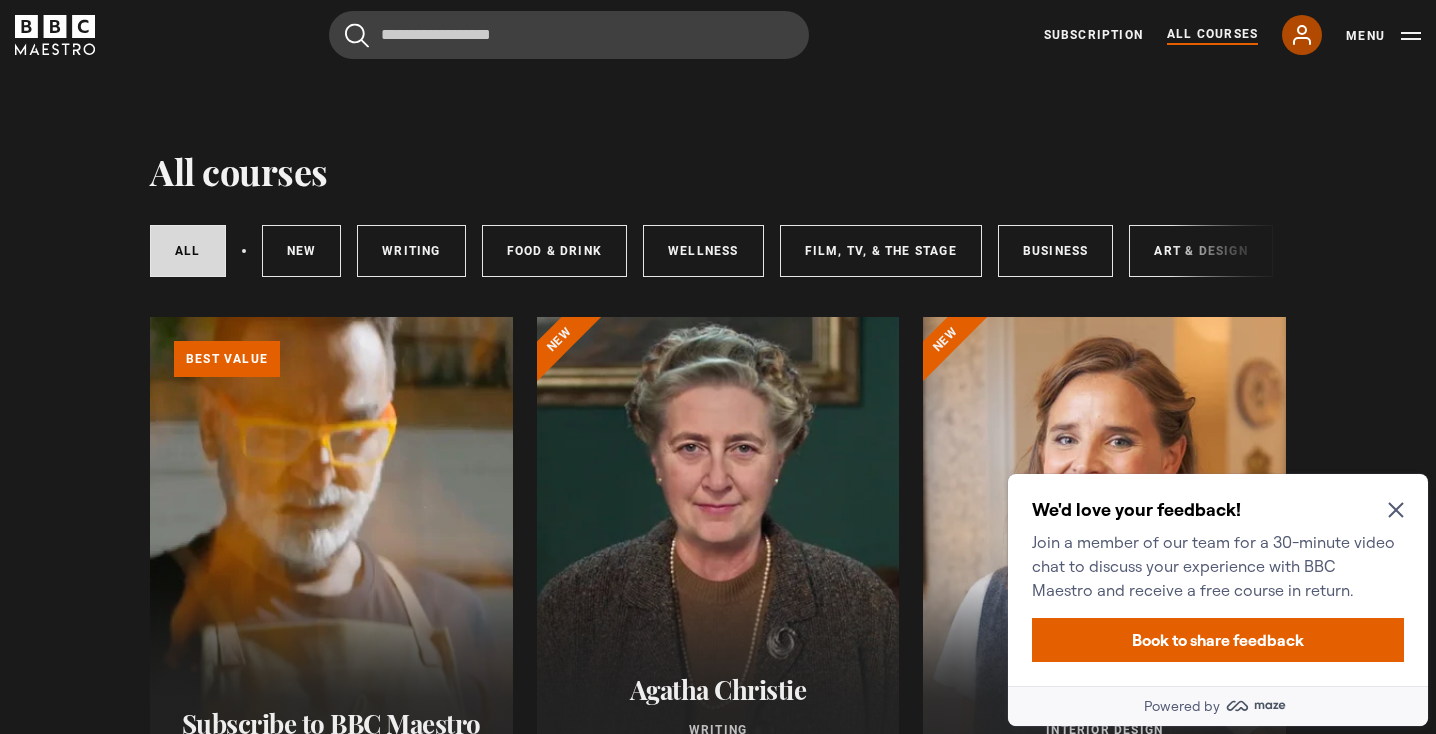 click 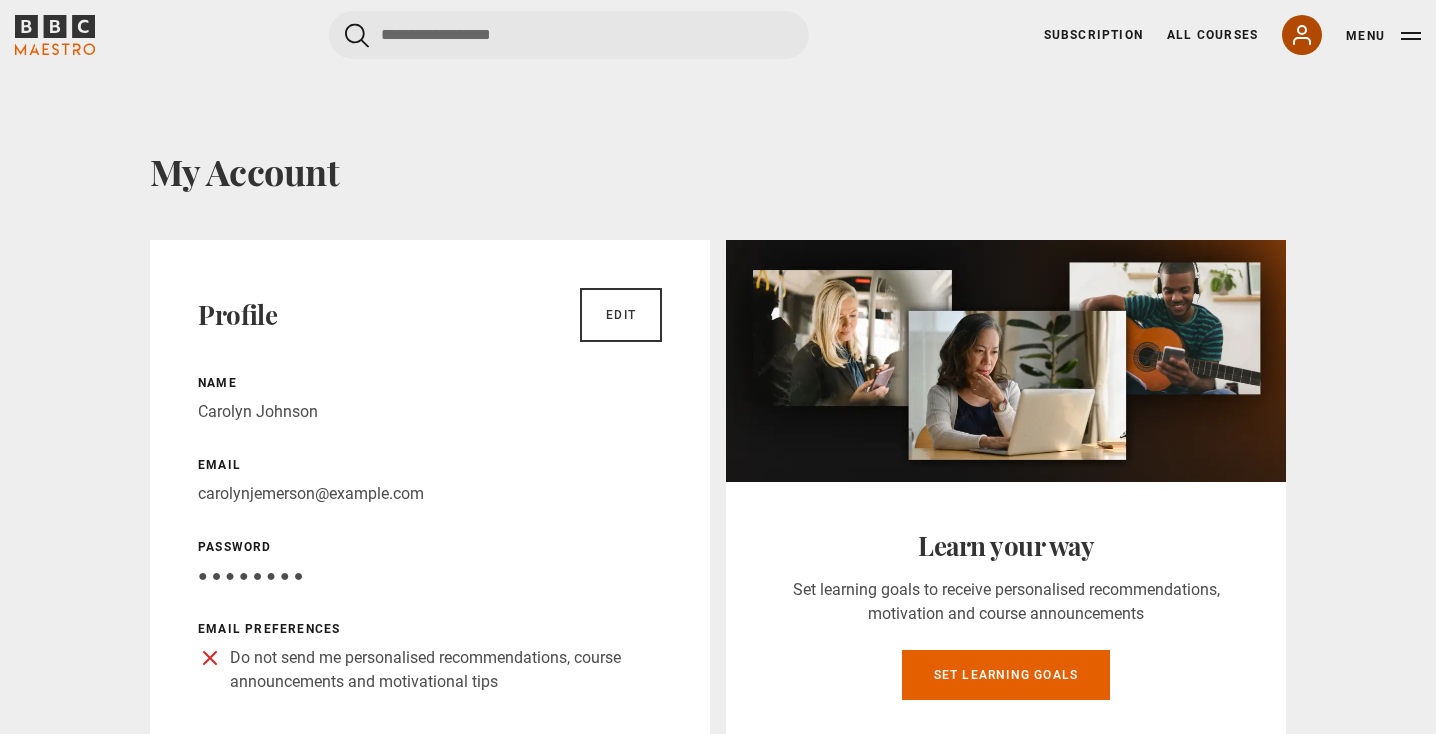 scroll, scrollTop: 0, scrollLeft: 0, axis: both 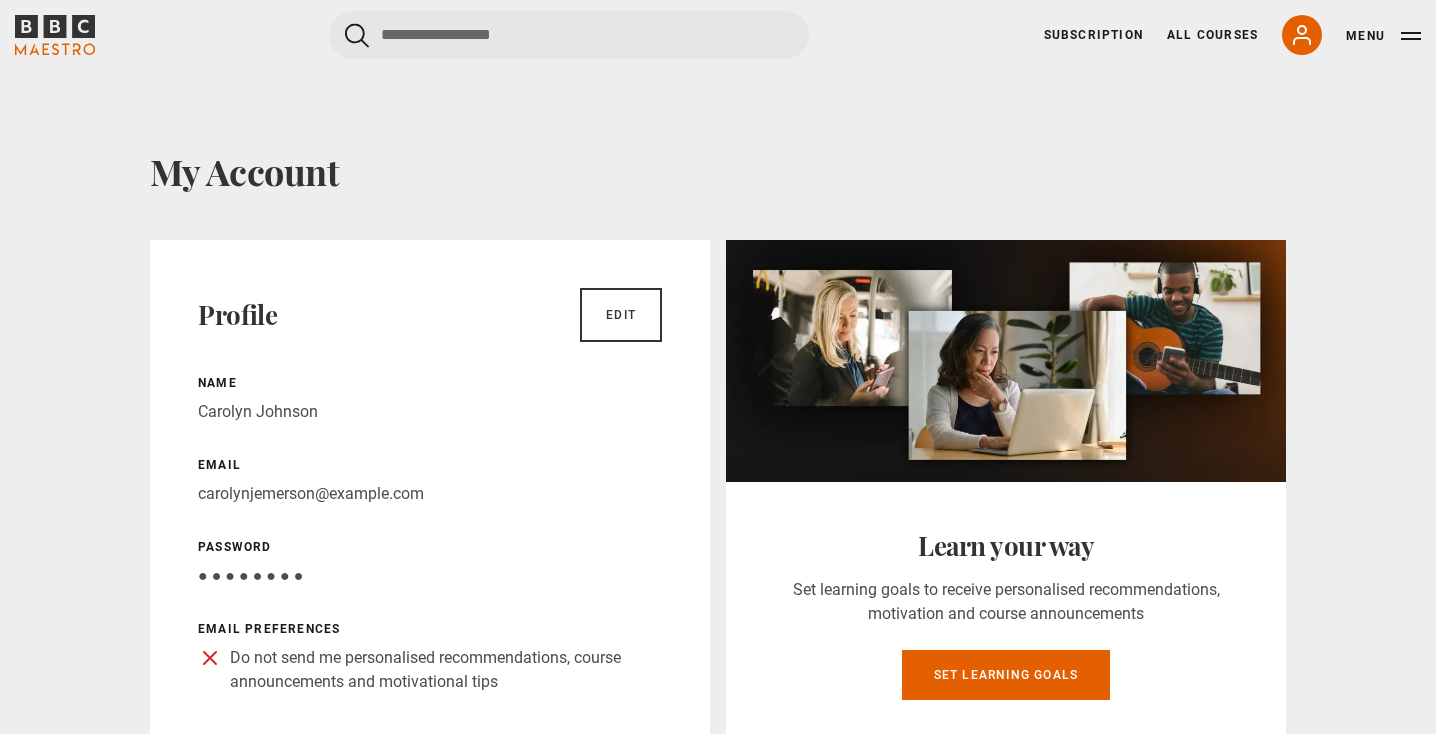 click on "Menu" at bounding box center (1383, 36) 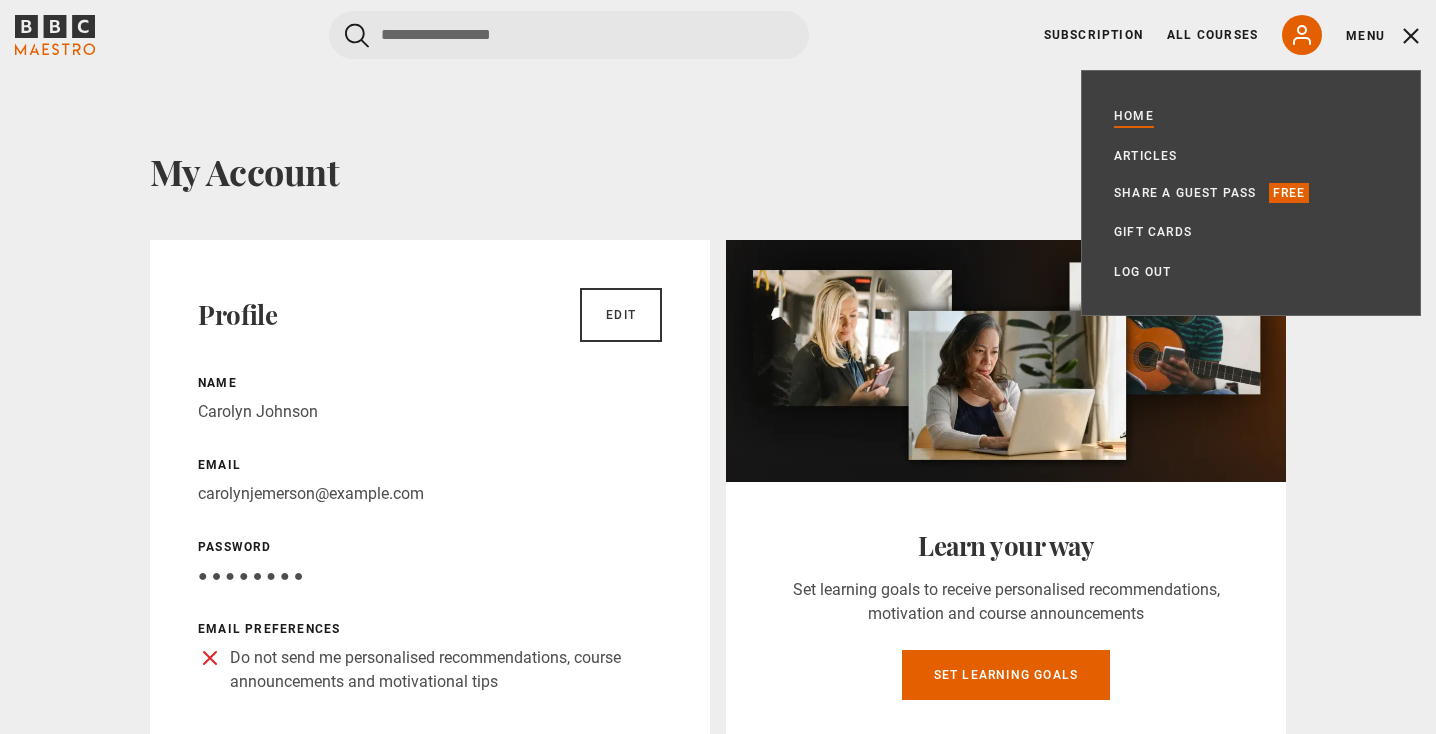 click on "Home" at bounding box center [1134, 116] 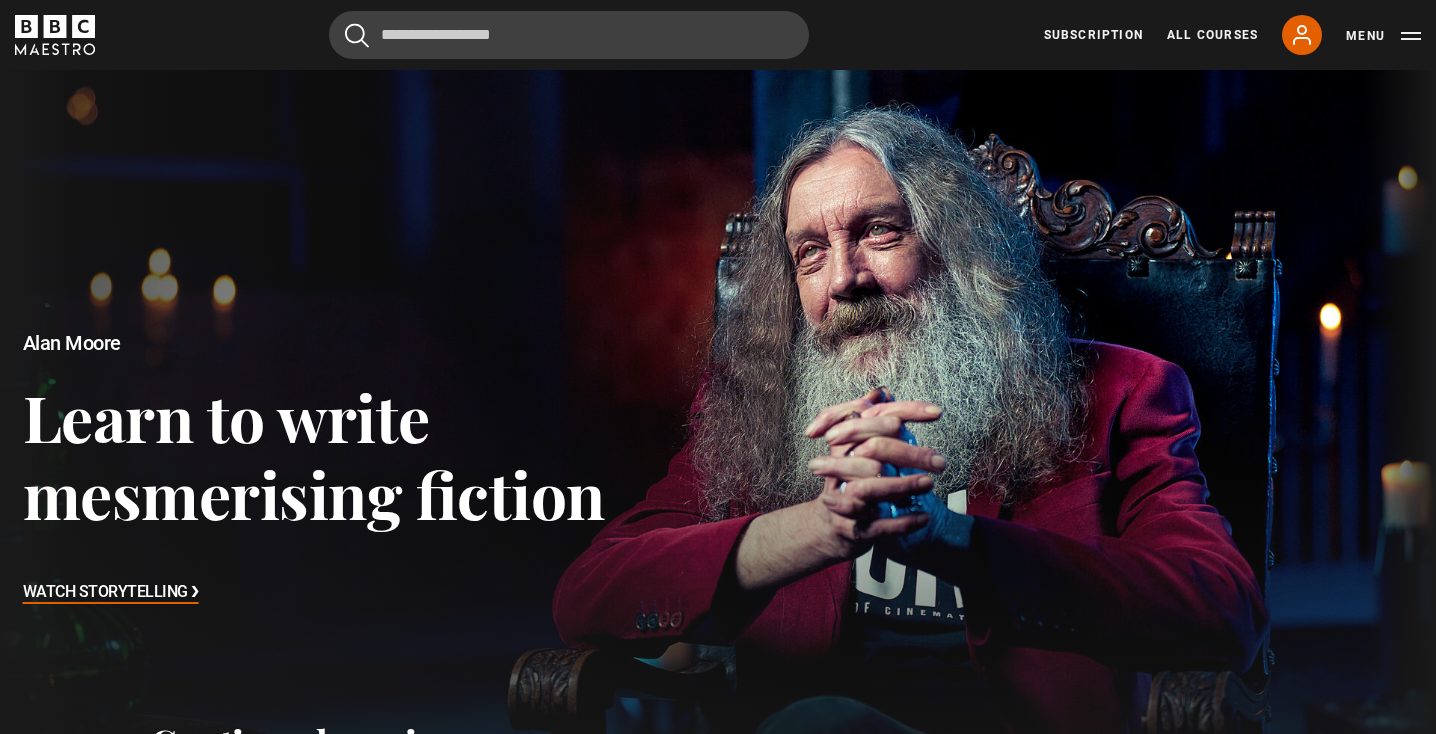 scroll, scrollTop: 0, scrollLeft: 0, axis: both 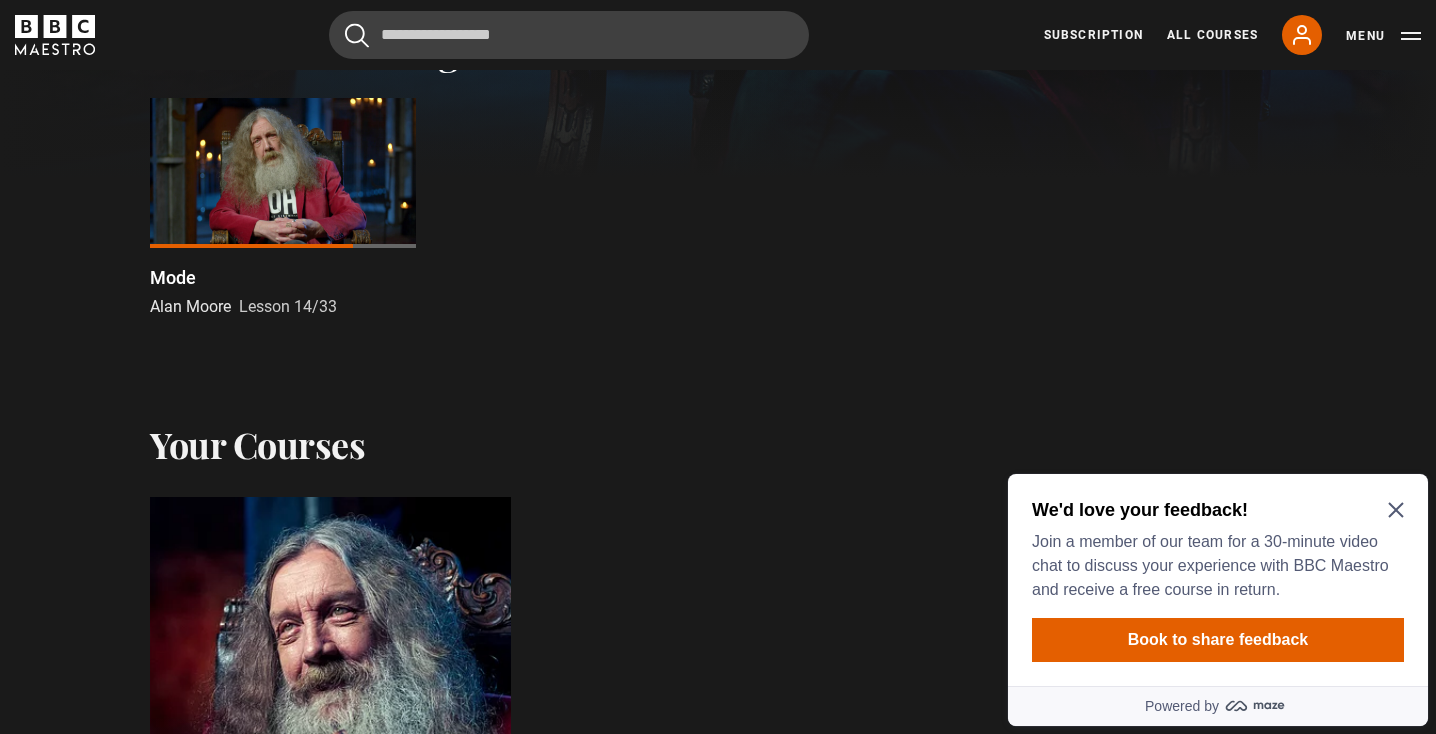 click on "Lesson 14/33" at bounding box center [288, 306] 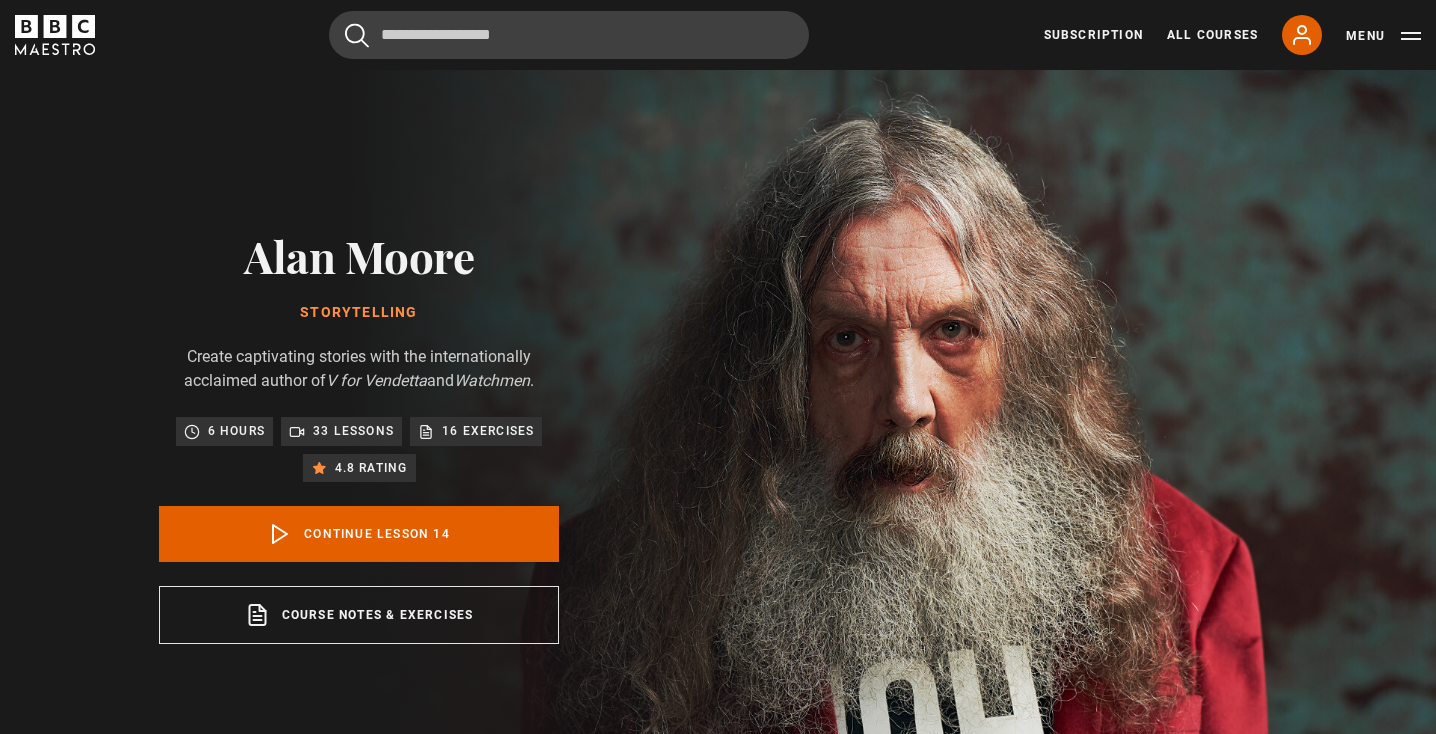 scroll, scrollTop: 802, scrollLeft: 0, axis: vertical 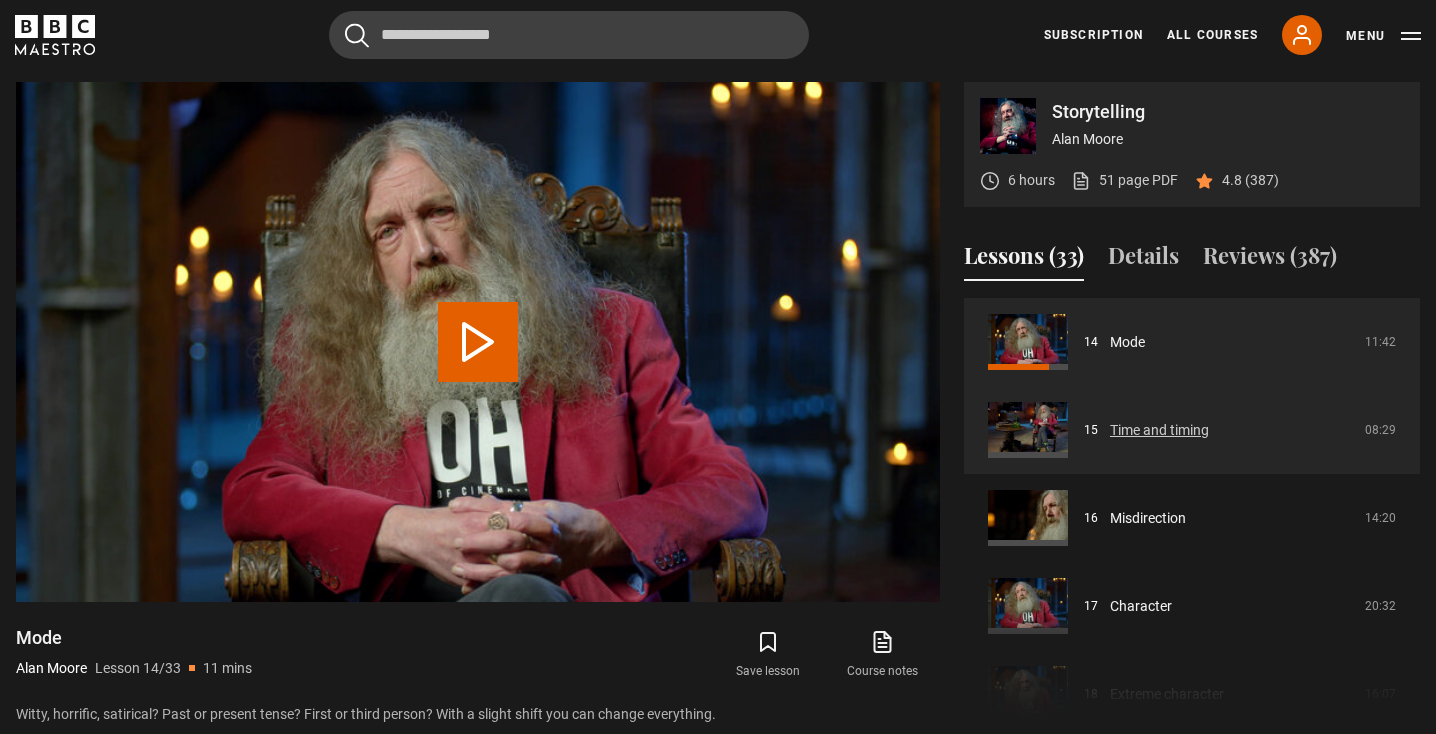 click on "Time and timing" at bounding box center [1159, 430] 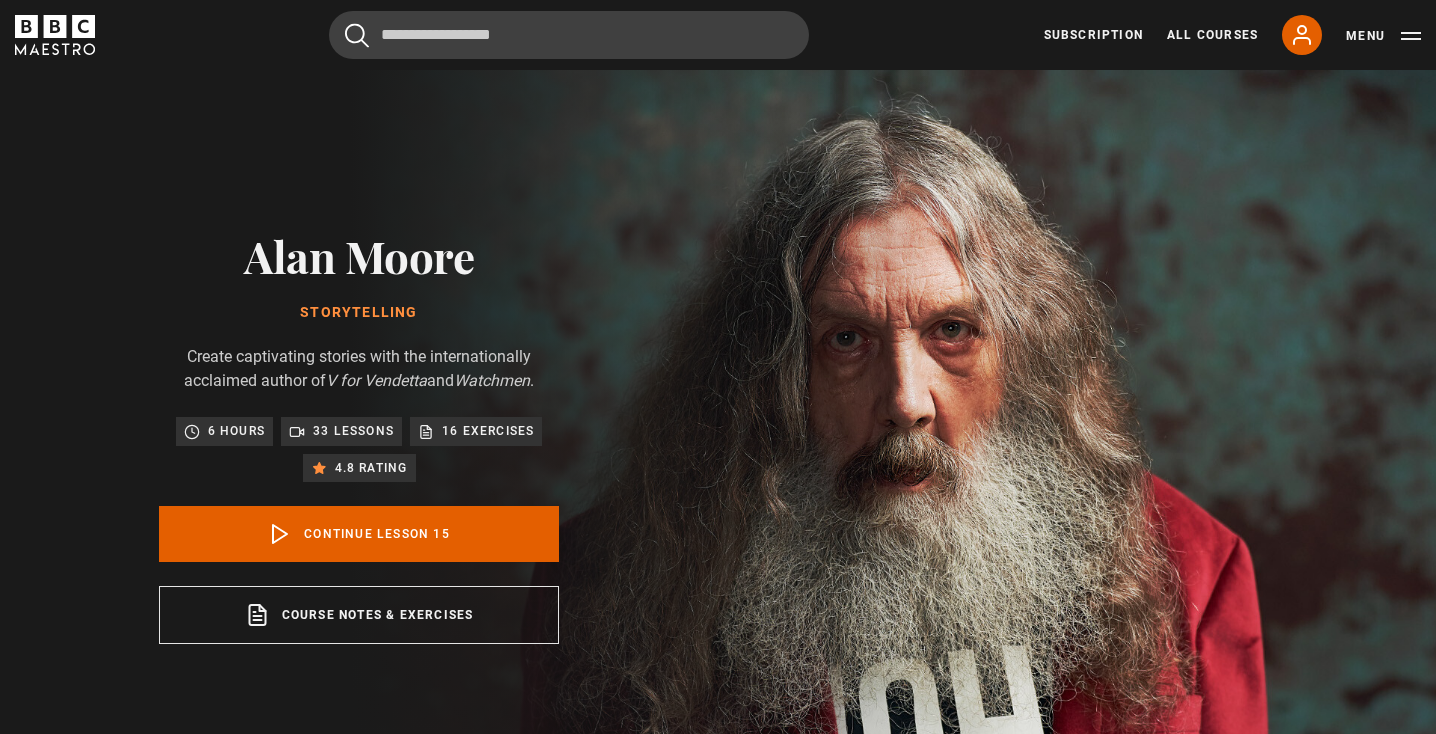 scroll, scrollTop: 802, scrollLeft: 0, axis: vertical 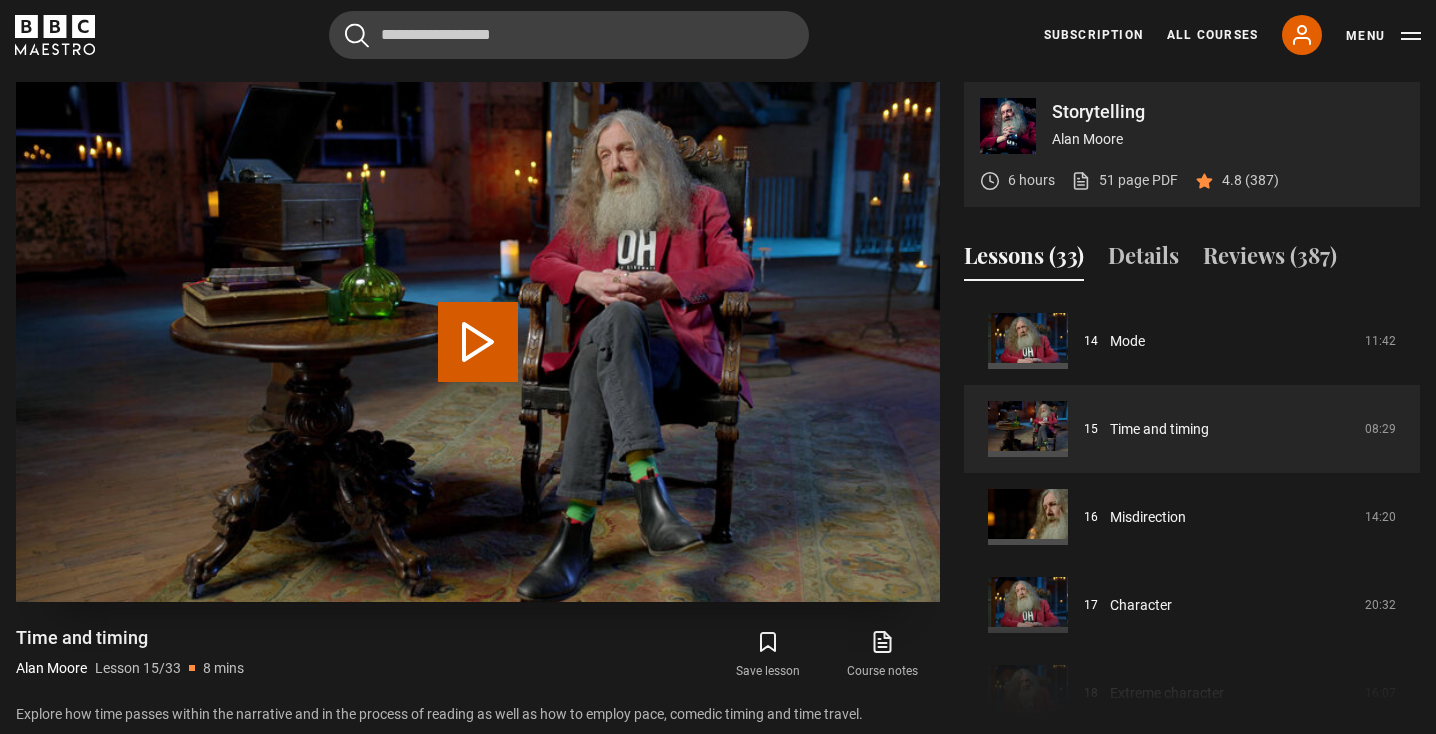 click on "Play Lesson Time and timing" at bounding box center [478, 342] 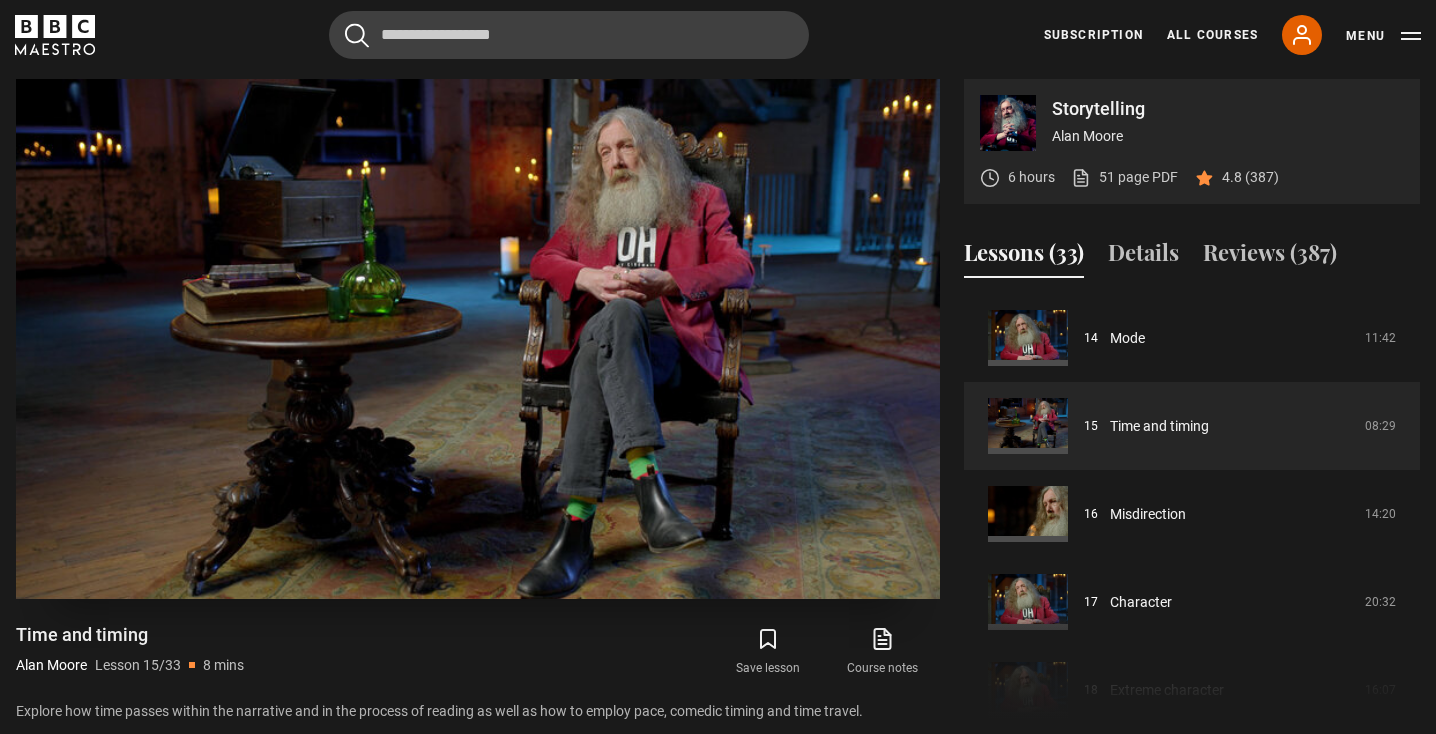scroll, scrollTop: 808, scrollLeft: 0, axis: vertical 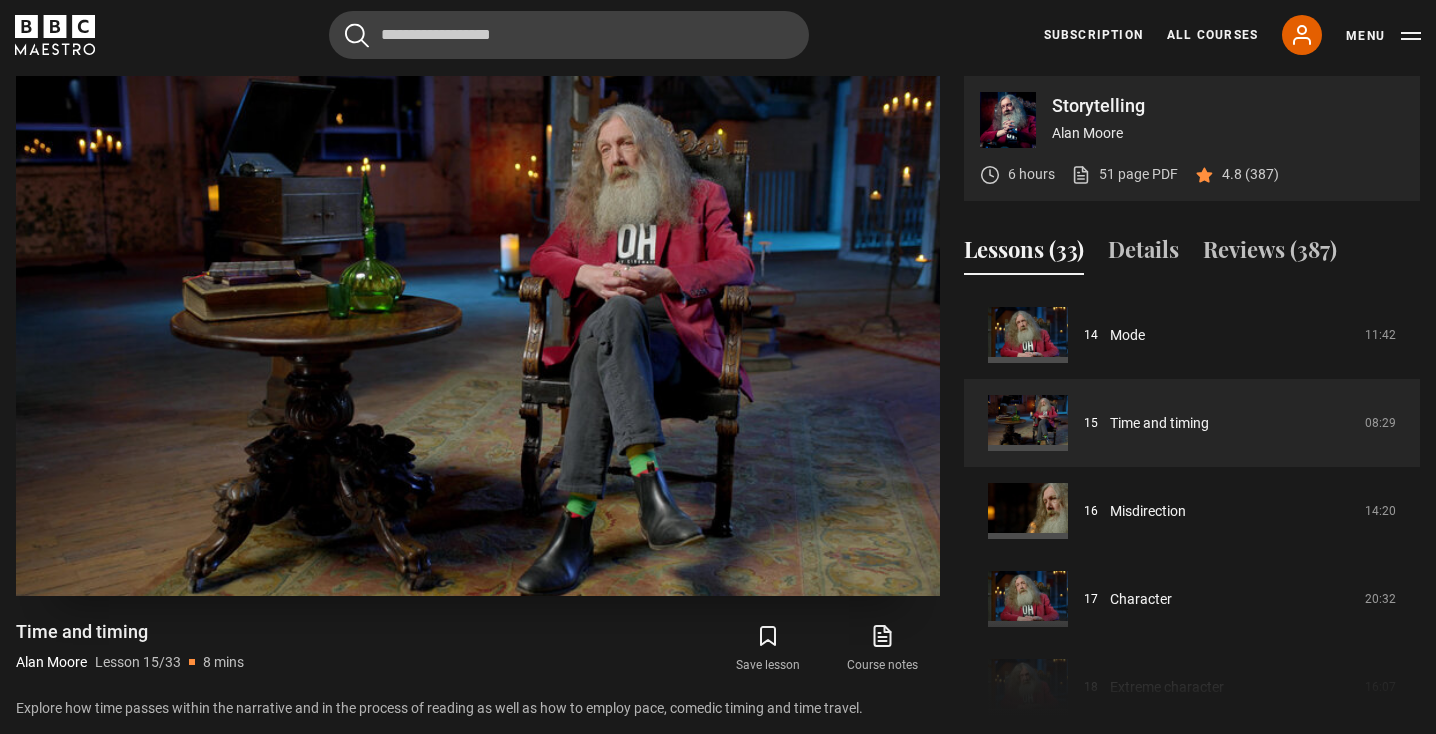 click at bounding box center (478, 336) 